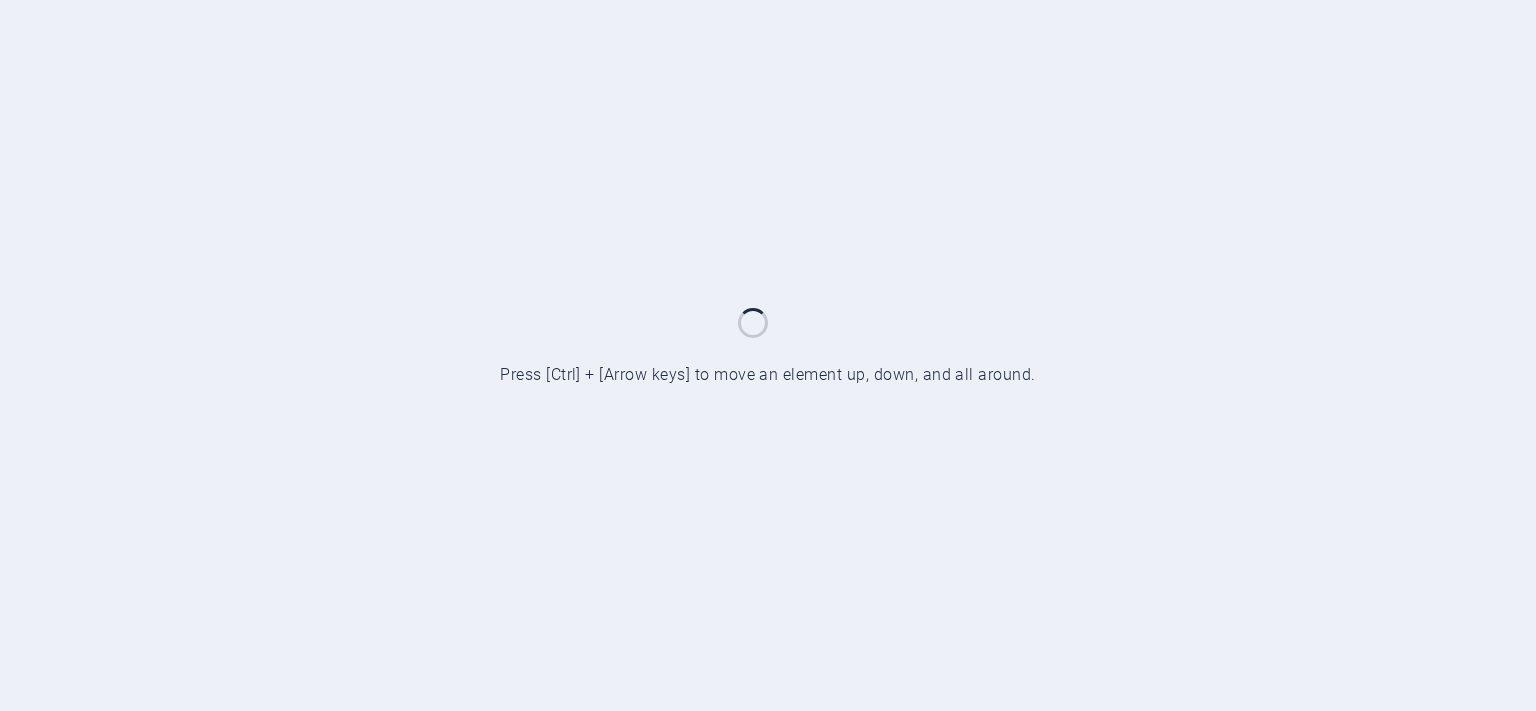 scroll, scrollTop: 0, scrollLeft: 0, axis: both 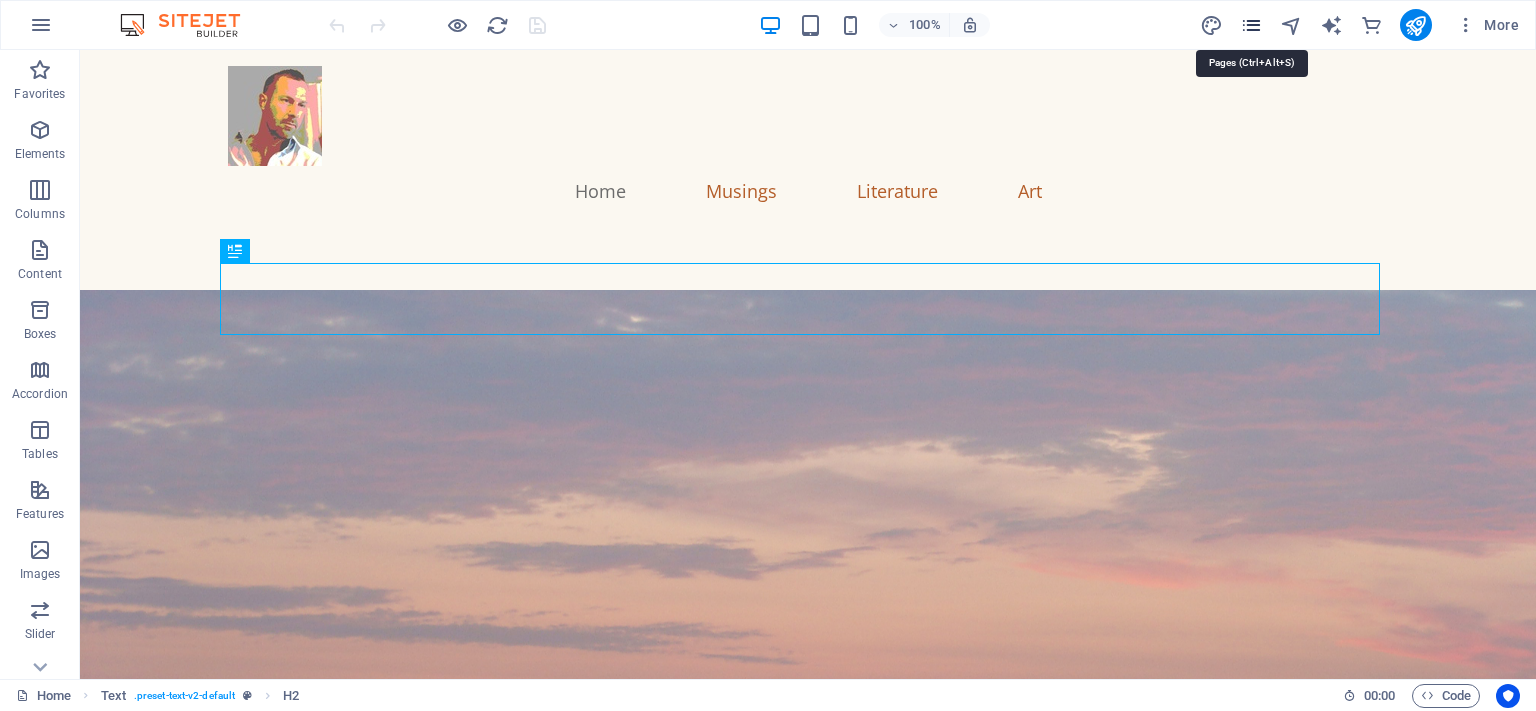 click at bounding box center [1251, 25] 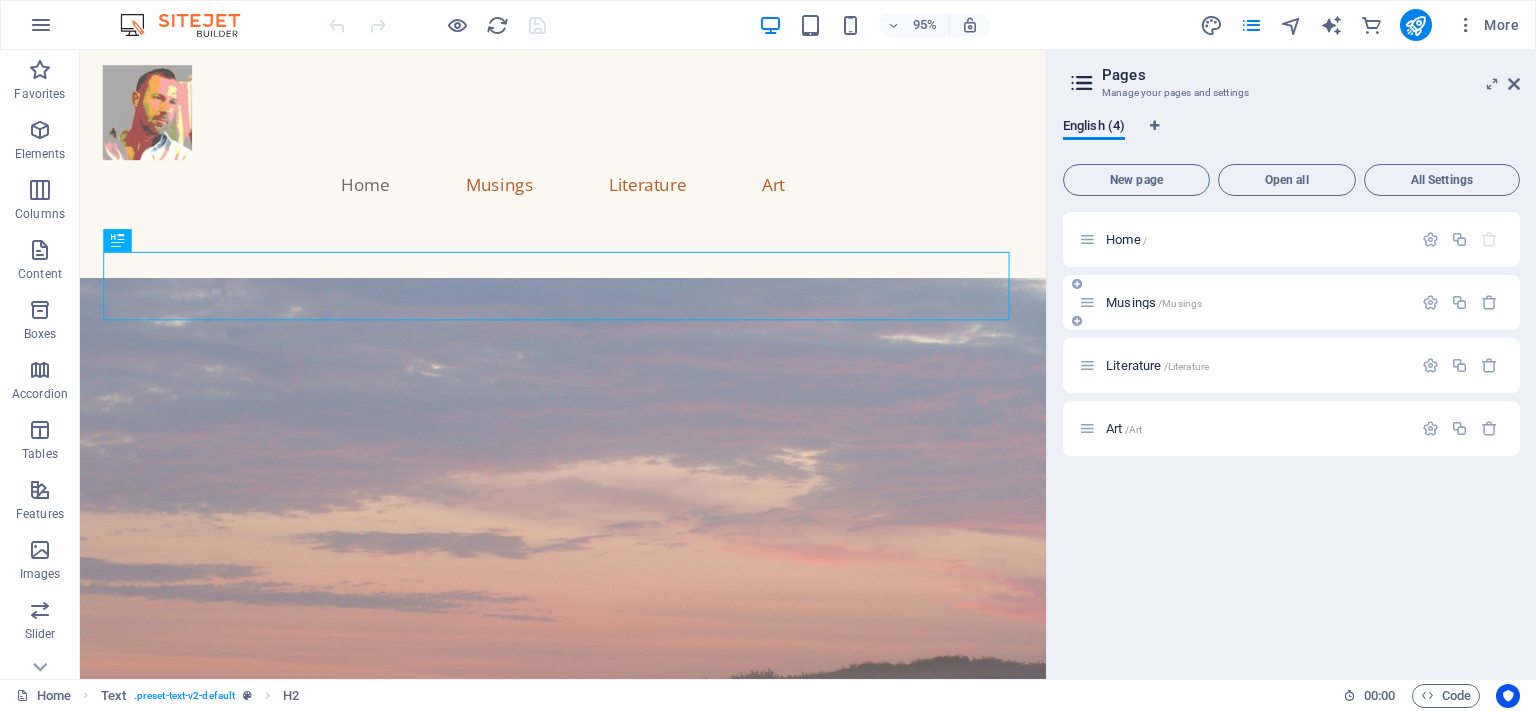 click on "Musings /Musings" at bounding box center [1154, 302] 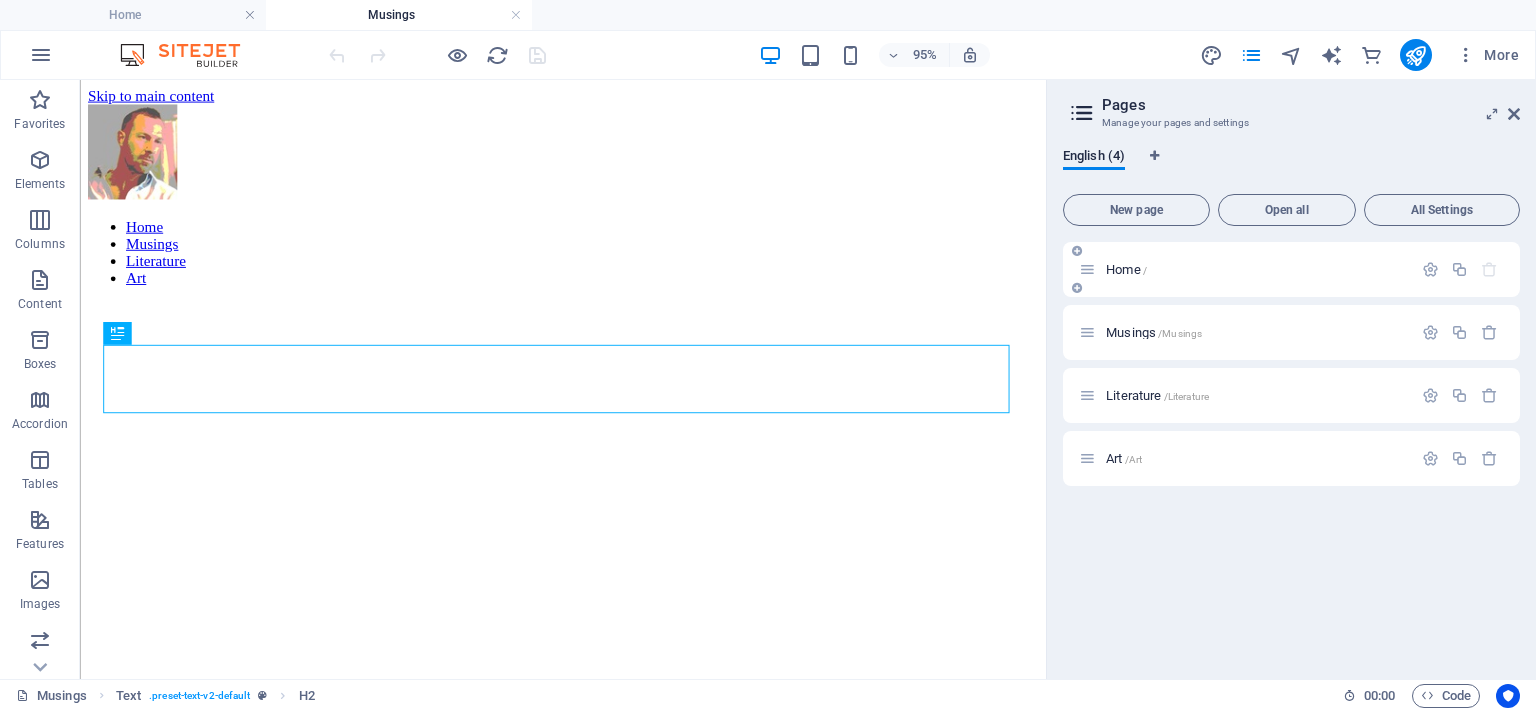 scroll, scrollTop: 817, scrollLeft: 0, axis: vertical 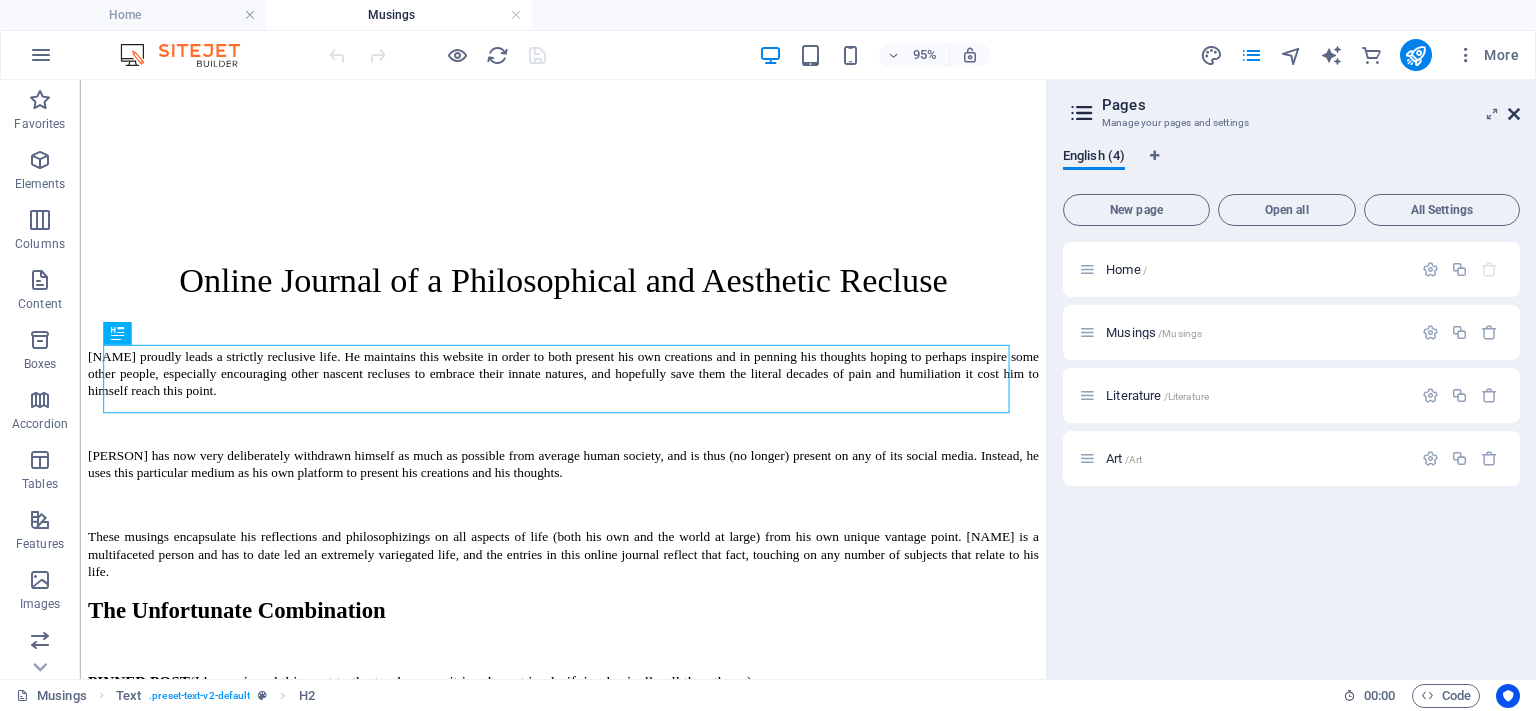 click at bounding box center (1514, 114) 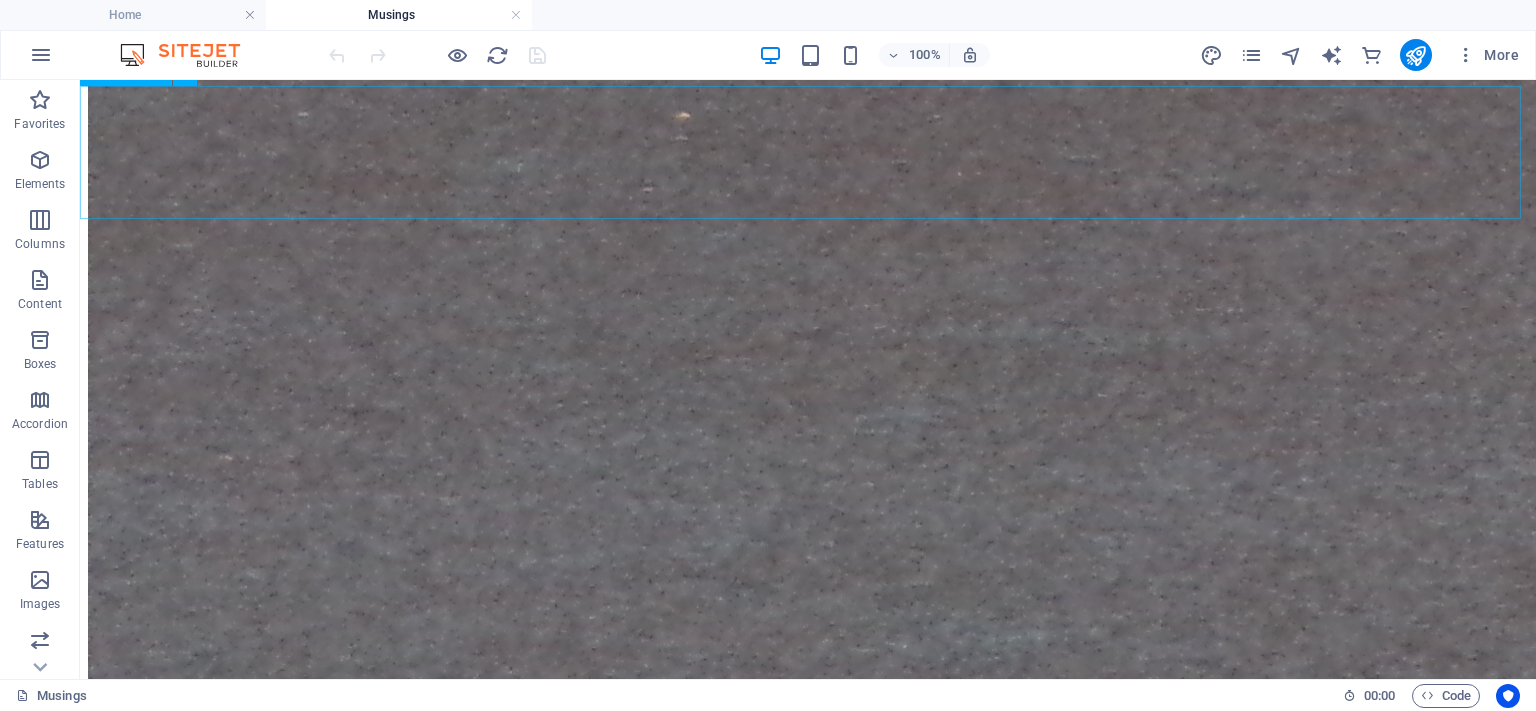 scroll, scrollTop: 4017, scrollLeft: 0, axis: vertical 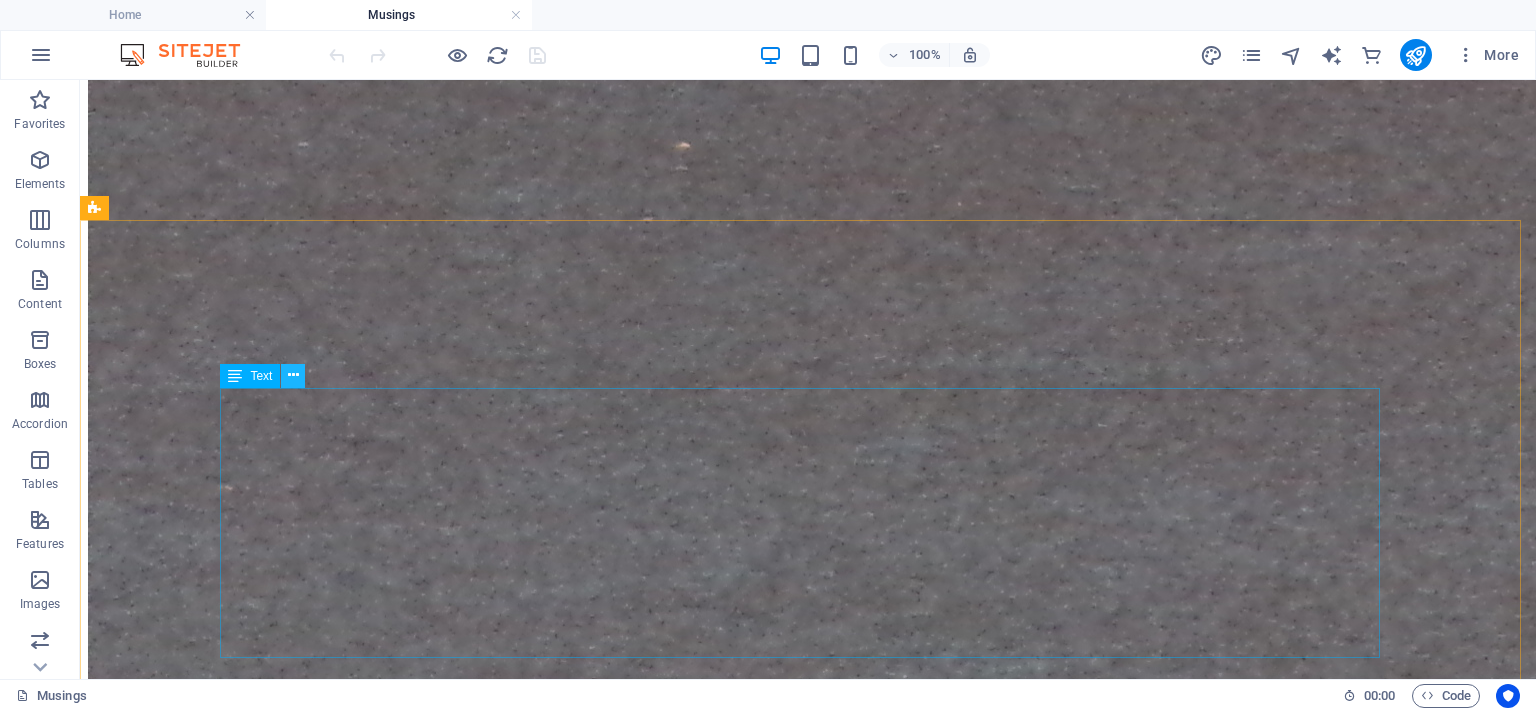 drag, startPoint x: 289, startPoint y: 379, endPoint x: 206, endPoint y: 275, distance: 133.06013 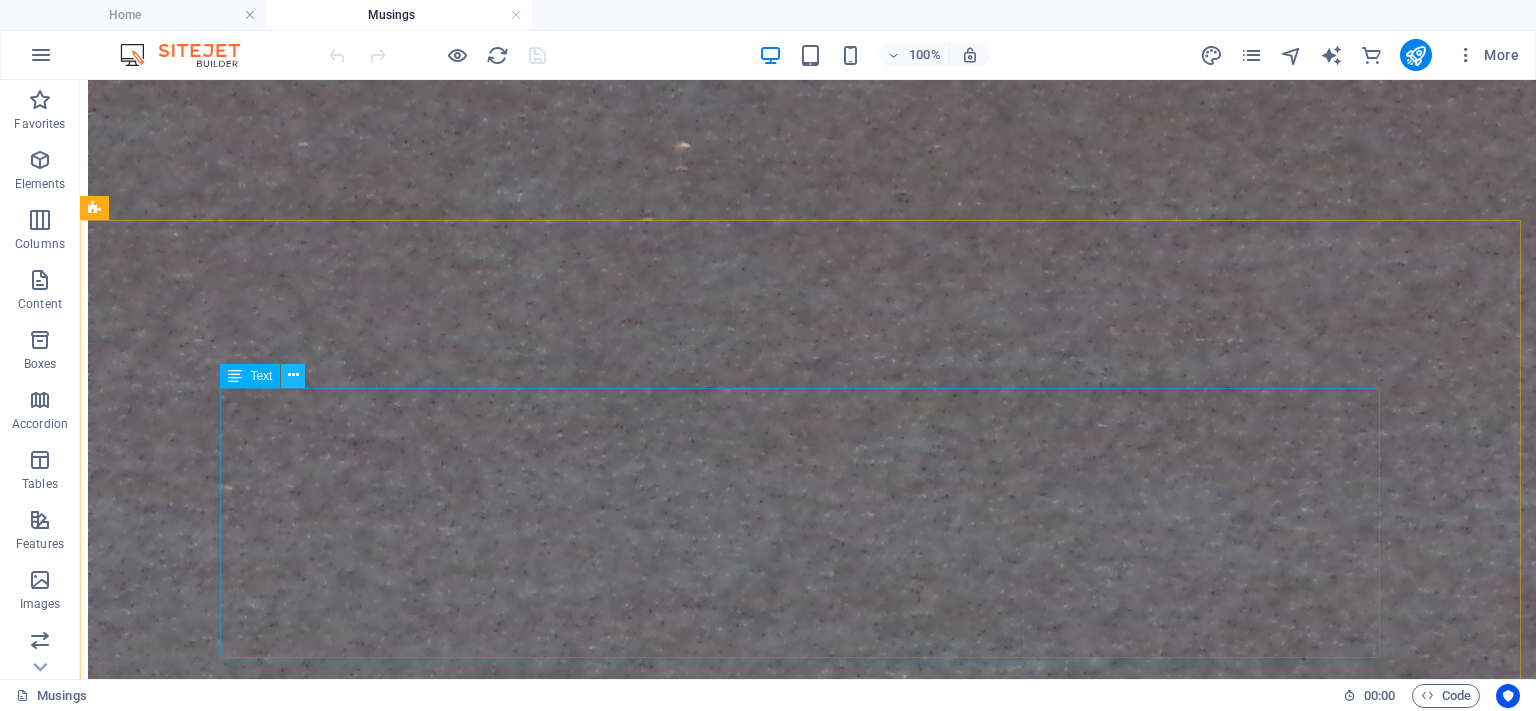 click at bounding box center [293, 375] 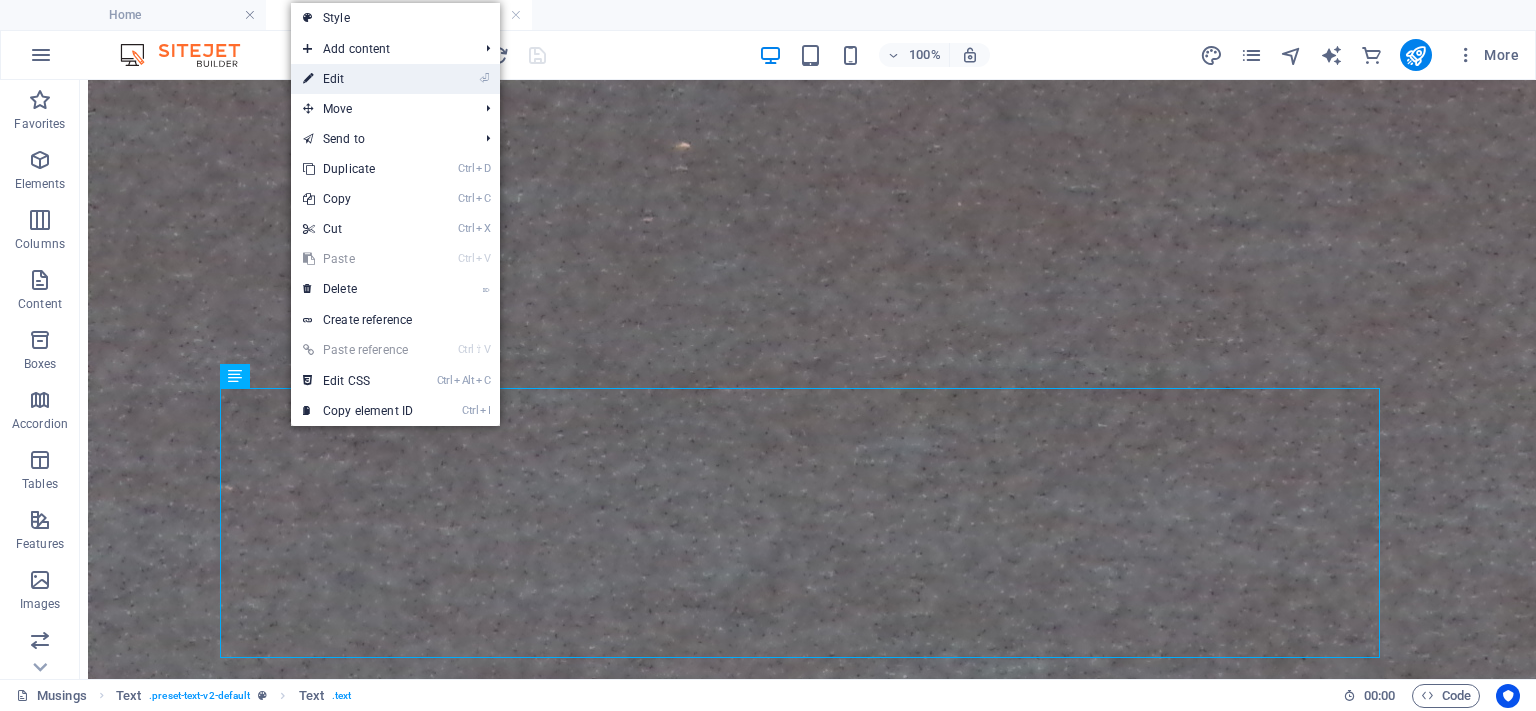 click on "⏎  Edit" at bounding box center [358, 79] 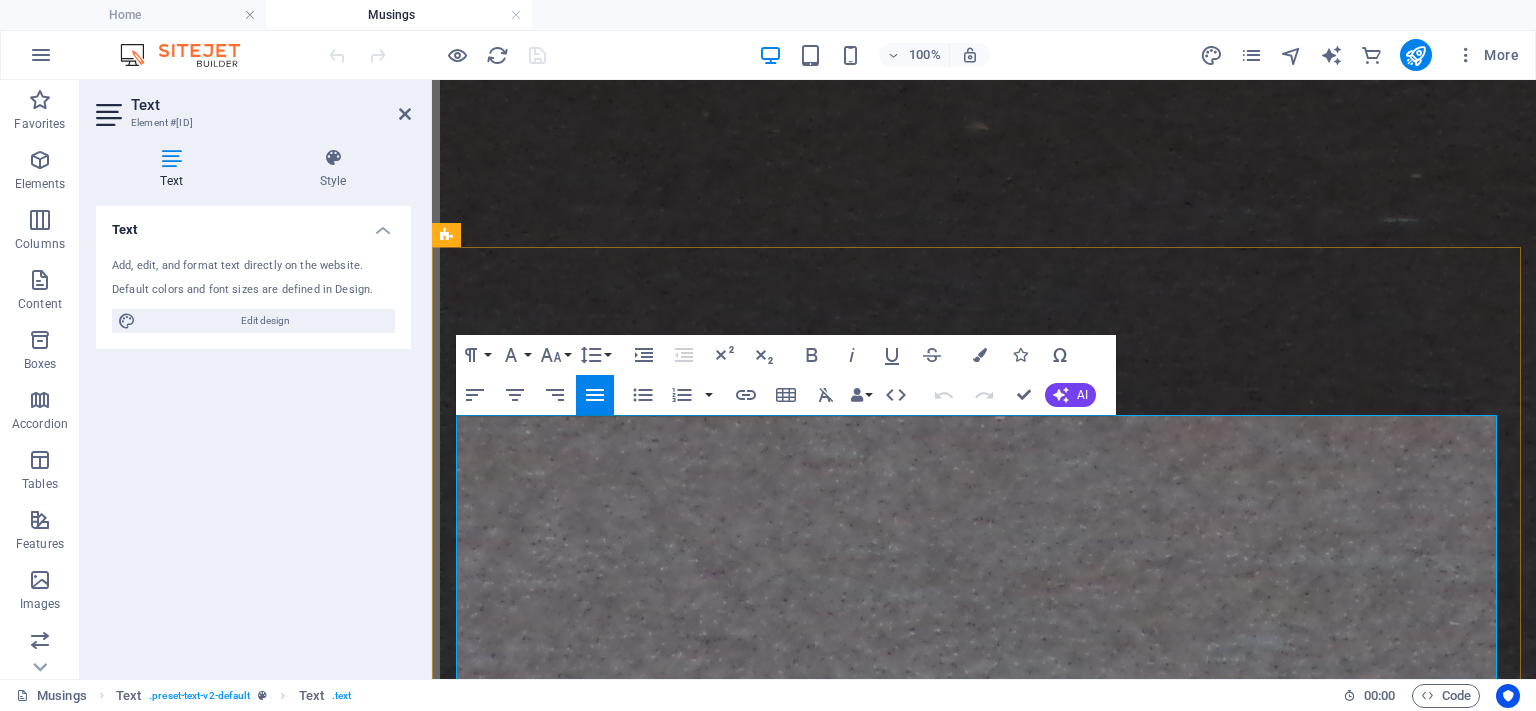 scroll, scrollTop: 4260, scrollLeft: 0, axis: vertical 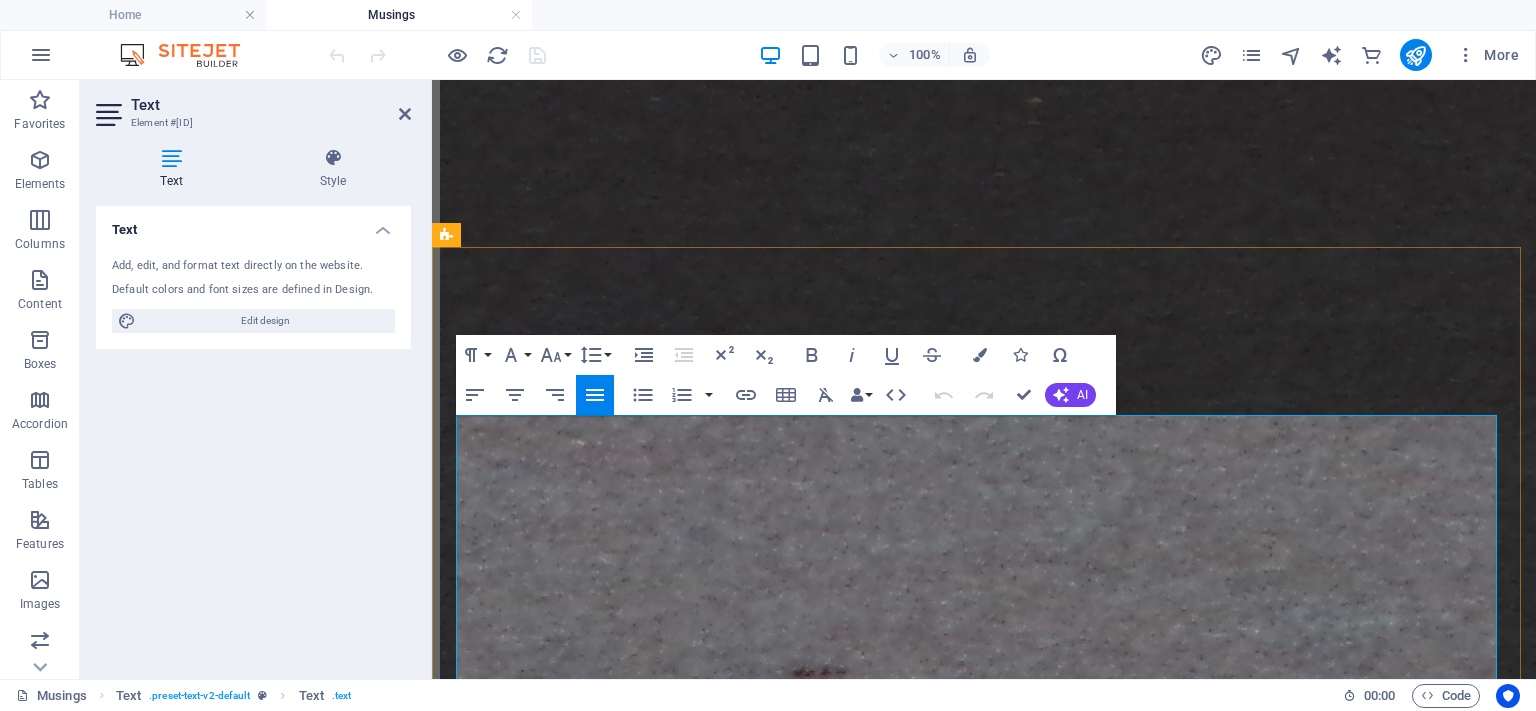 click on "Today’s resistance exercises, based on my normal weight training routine: Upper Body – Pull and Abdominals" at bounding box center [984, 17304] 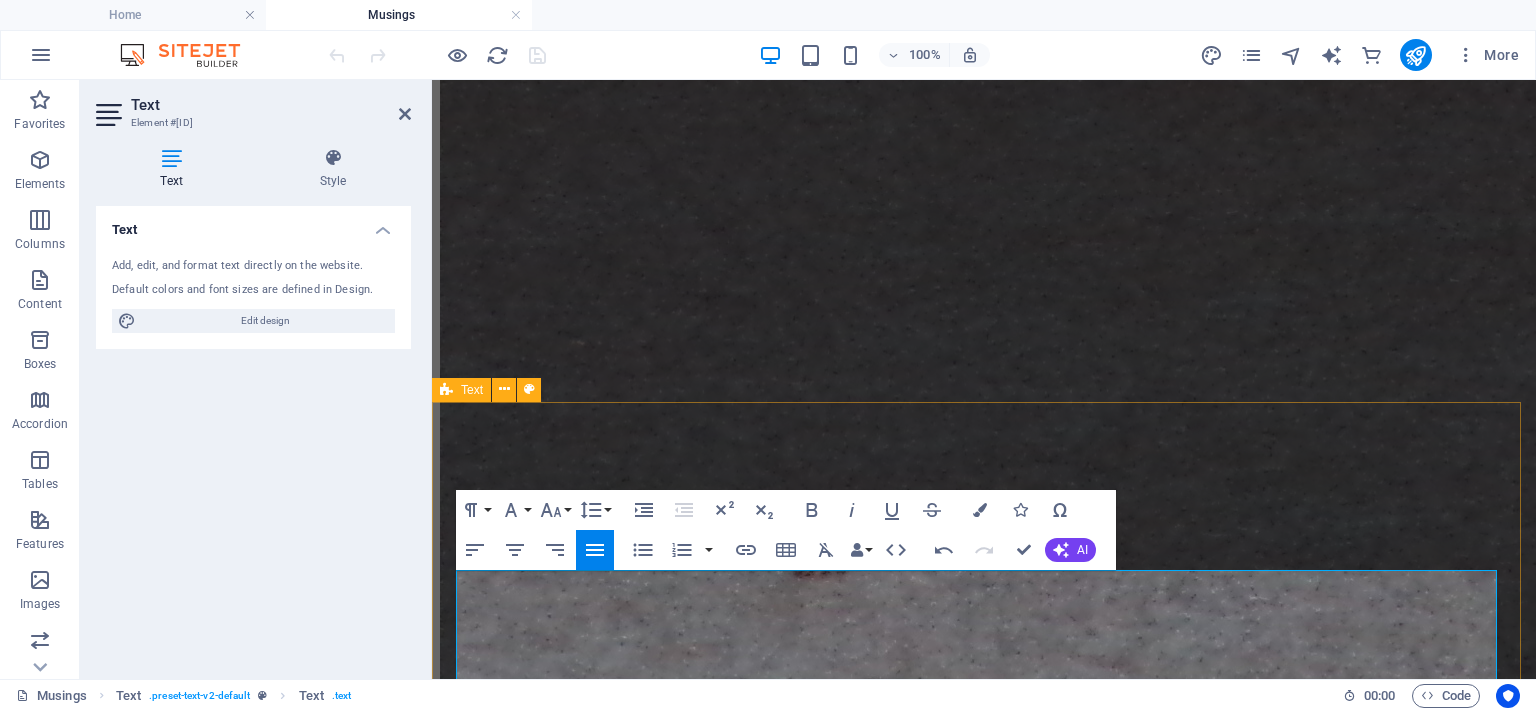scroll, scrollTop: 3860, scrollLeft: 0, axis: vertical 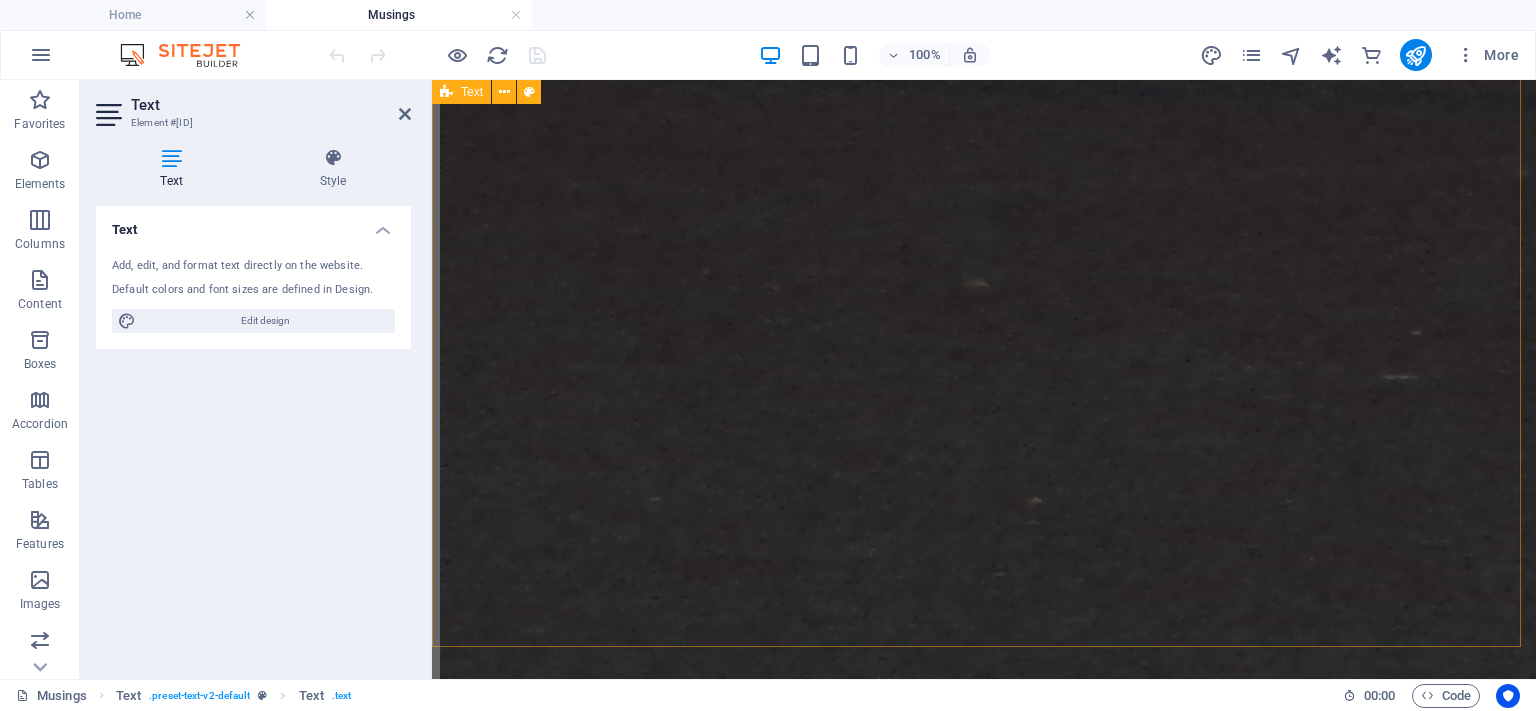 click on "Creating Homophobia Day Returns The [DATE], [YEAR] Taking a rest, I was absentmindedly zapping through the channels and landed on live footage of the Canal Pride Parade in Amsterdam. Naturally, my mind was immediately bombarded with images of effeminate men in pink thongs and on stilettos and the like, people who have every right to be who they are, but who in actuality only represent a  minority  of homosexual men. Naturally, in the few moments I could manage to stomach this spectacle, not once did I see the ‘normal’ specimens who represent the majority of homosexuals. I would defend to my dying breath the right of any individual to live freely according to his or her conscience, and absolutely support the existence of Pride parades in countries in which the rights of  any  minority population are not respected. However, in a nation in which all these rights are now guaranteed by law, events like this are not necessary anymore.  whip up homophobia begin to hate  creates  places importing I" at bounding box center (984, 17192) 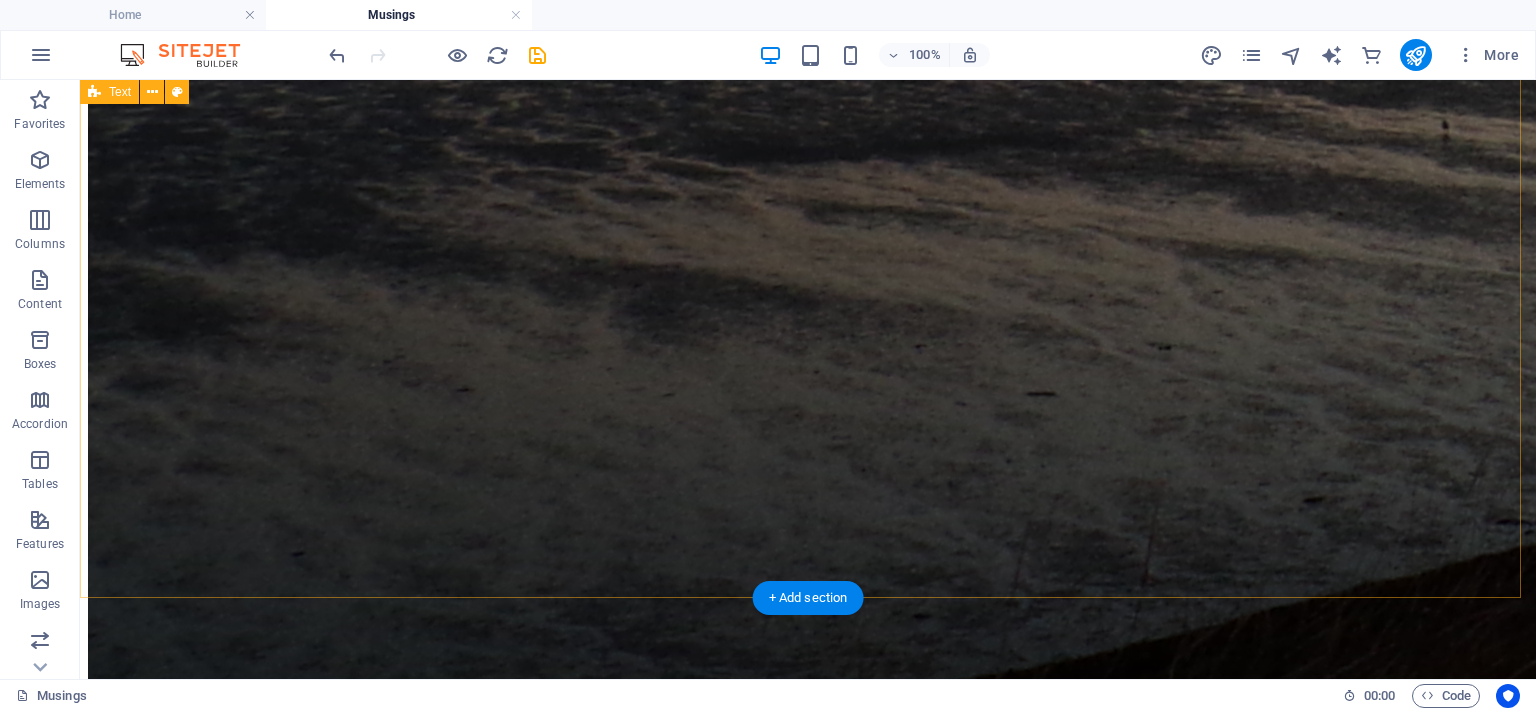 scroll, scrollTop: 6860, scrollLeft: 0, axis: vertical 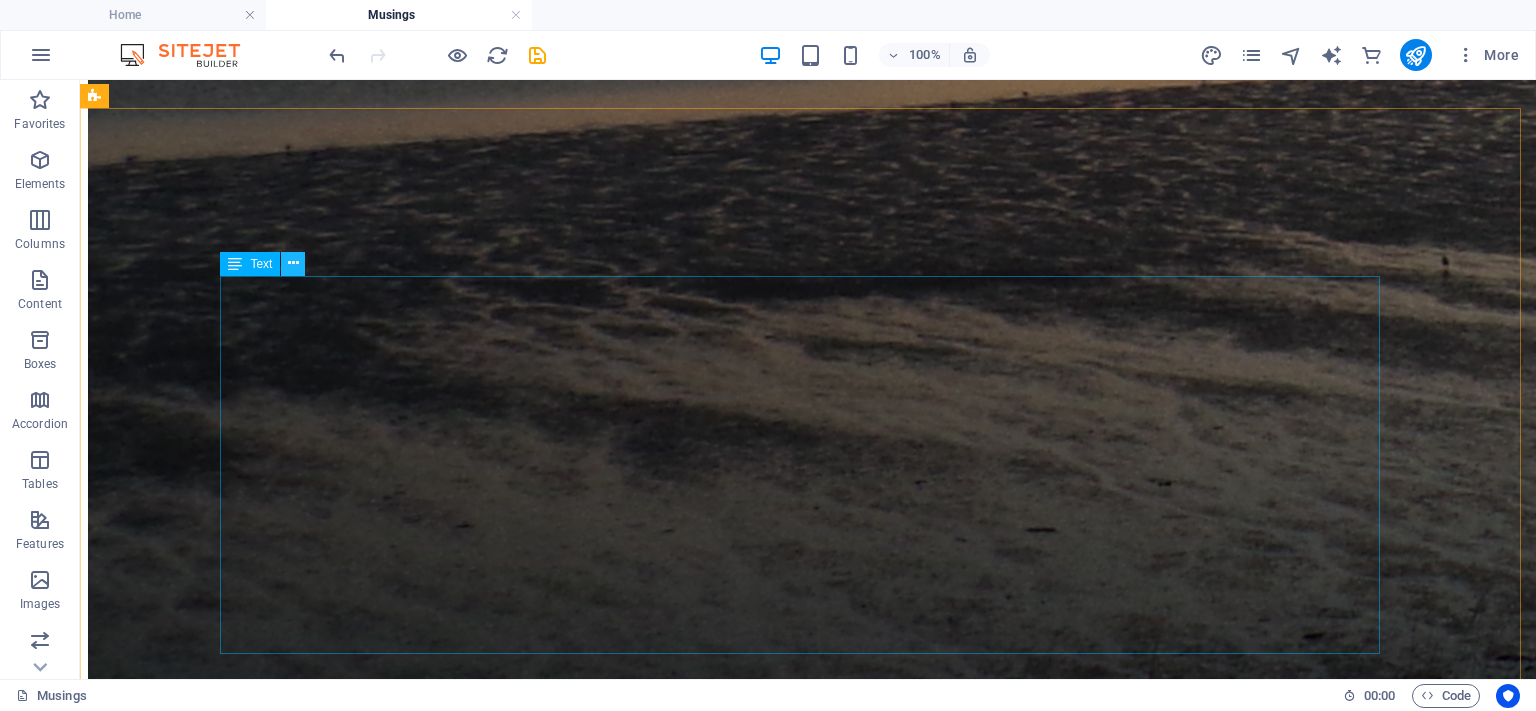 click at bounding box center (293, 263) 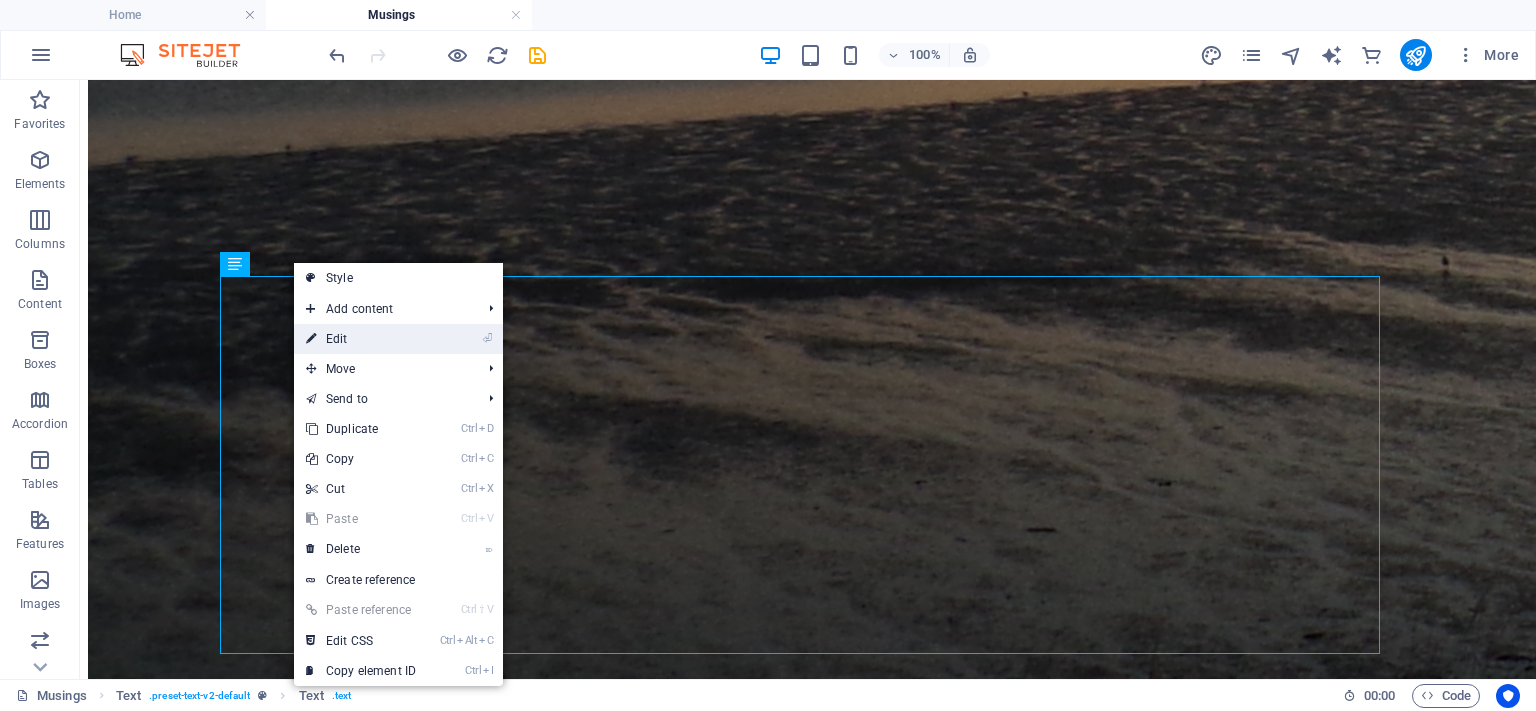 click on "⏎  Edit" at bounding box center [361, 339] 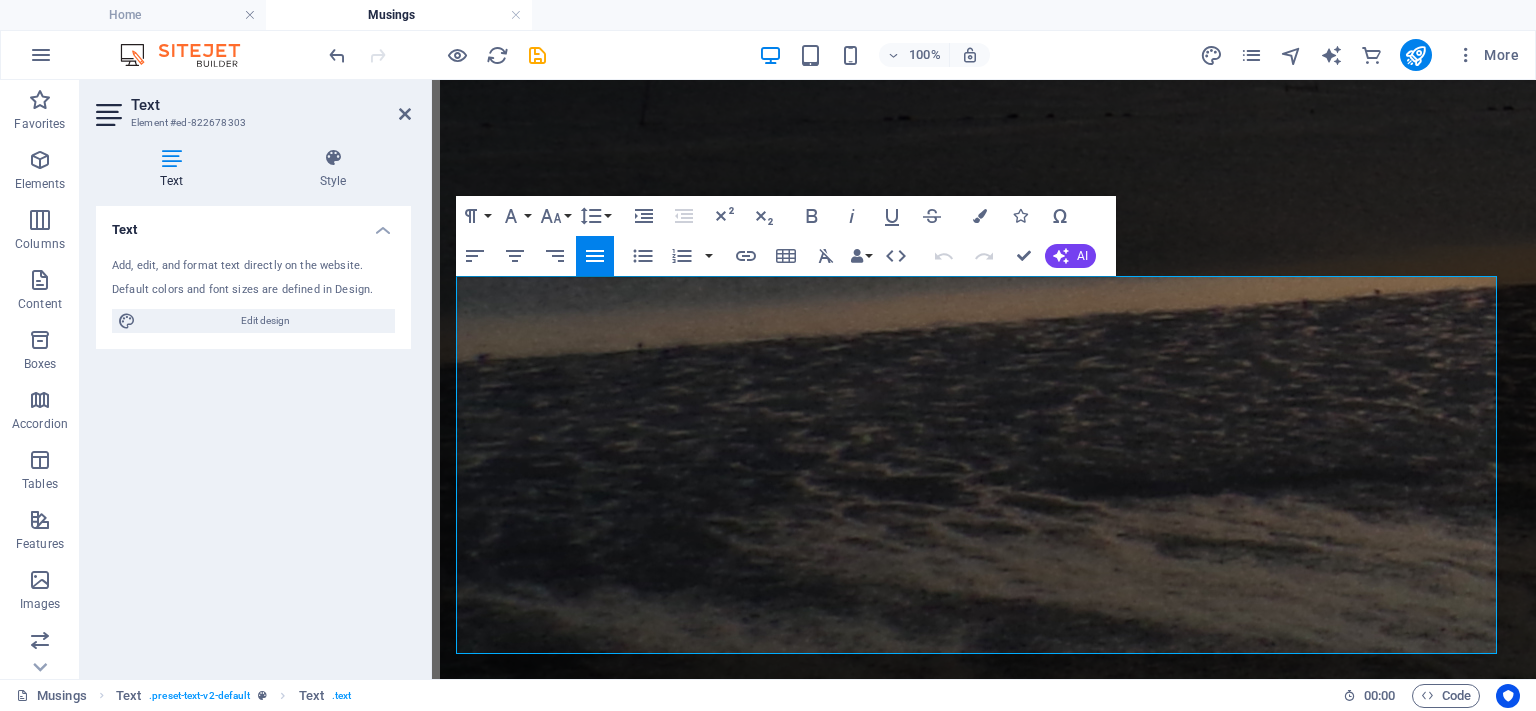 scroll, scrollTop: 7238, scrollLeft: 0, axis: vertical 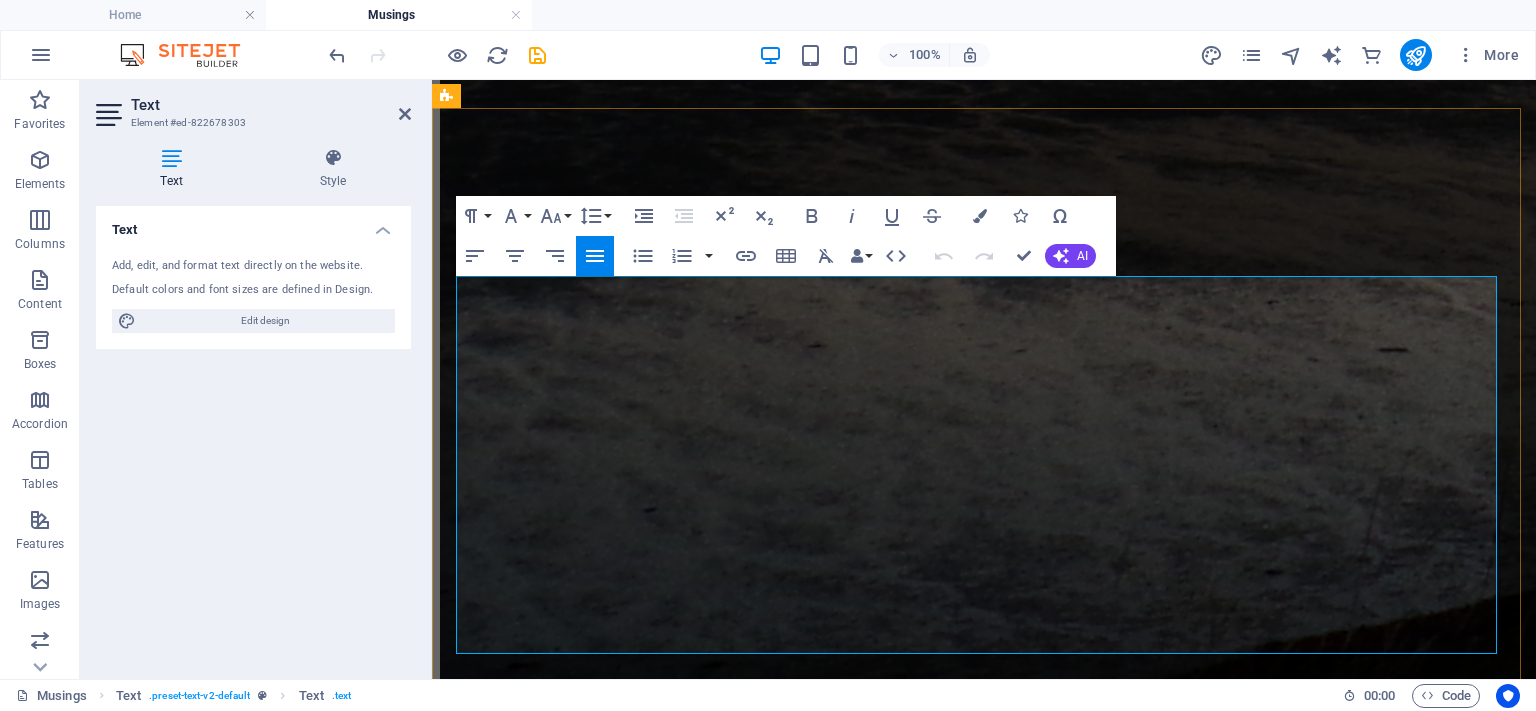 click on "Today is a perfect example of why I am so excited about the system I discovered for myself of performing my necessary and desired tasks for each day with M.E., by working through a list of these every day. After a good start at dawn, a lovely long walk in the countryside, and after some very light deadheading of my flower beds the inflammation was ignited again, and I had to lie down and was sick all morning. My anti-inflammatory lunch of a lot of vegetables with just a bit of  fruits de mer  and vegetarian ham cubes made it disappear though, and I was still able to perform the light tasks on my list, including my extremely light exercises (weight training exercises, but without any weight yet, with even invisible barbells at present). Today was Lower Body – Push and Obliques day." at bounding box center [984, 16504] 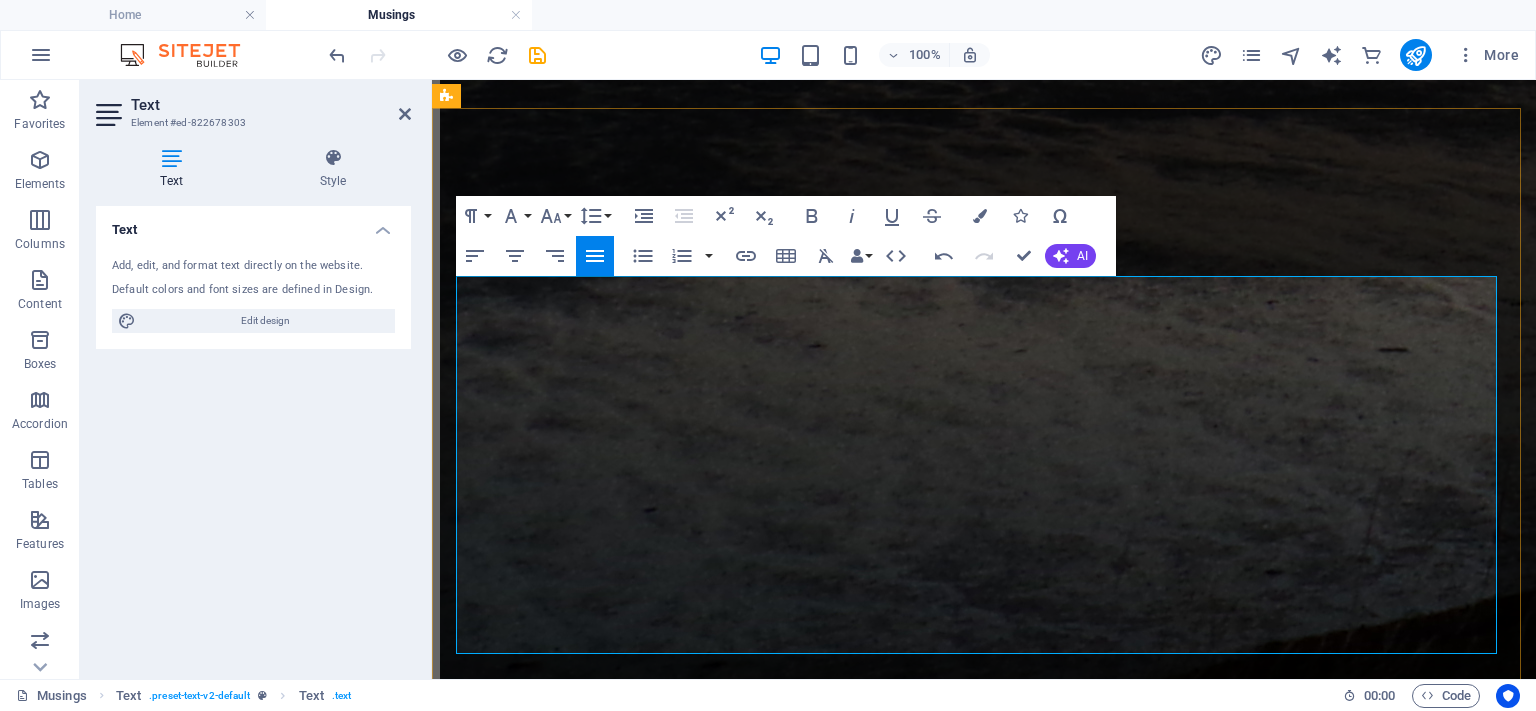 type 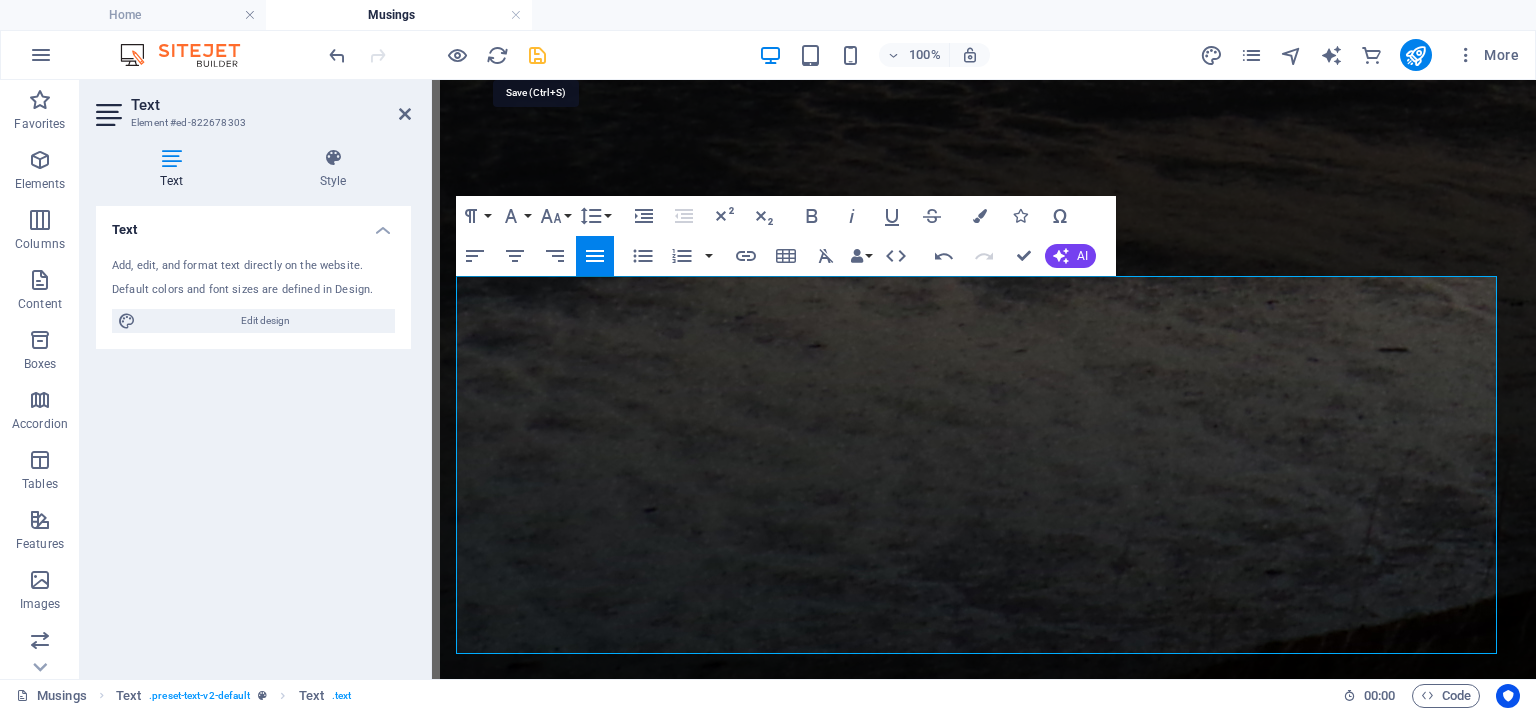 click at bounding box center [537, 55] 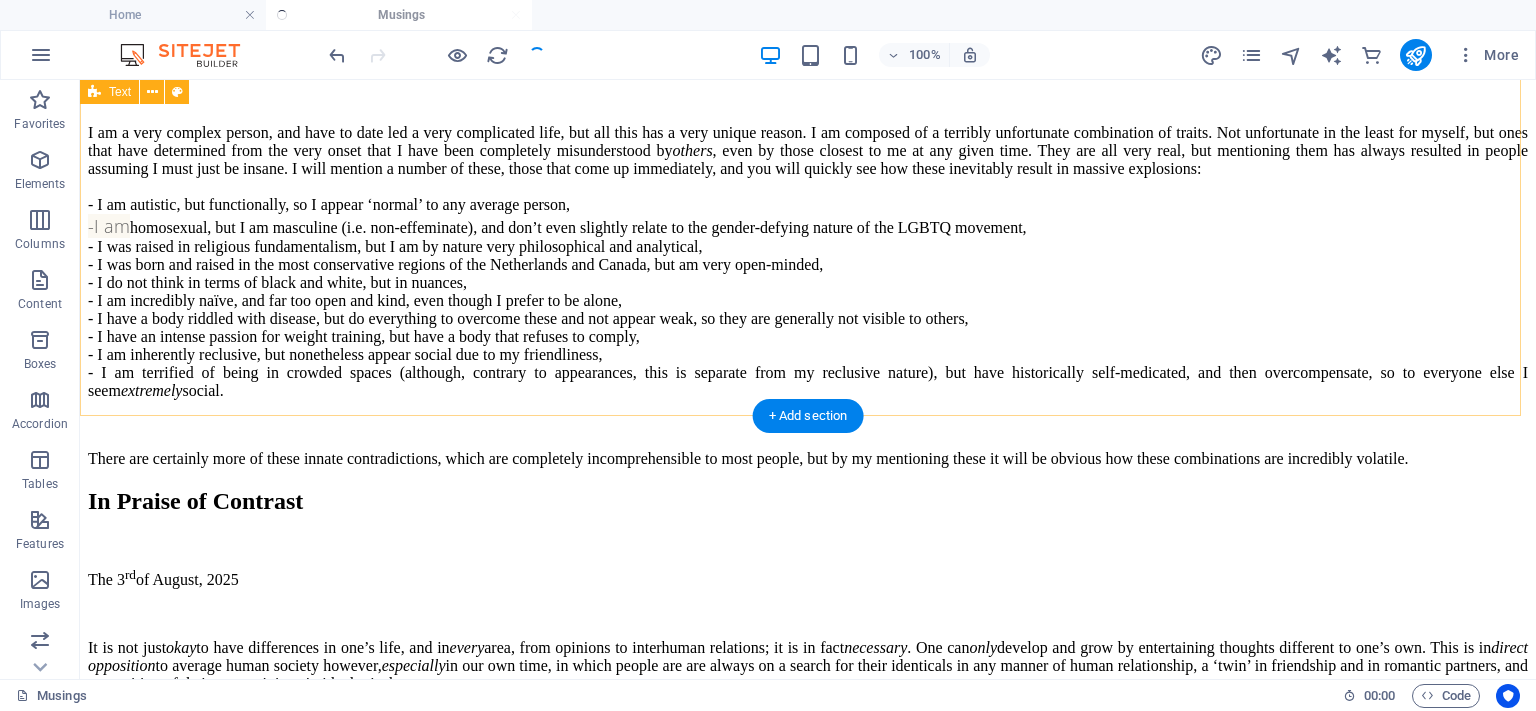 scroll, scrollTop: 1360, scrollLeft: 0, axis: vertical 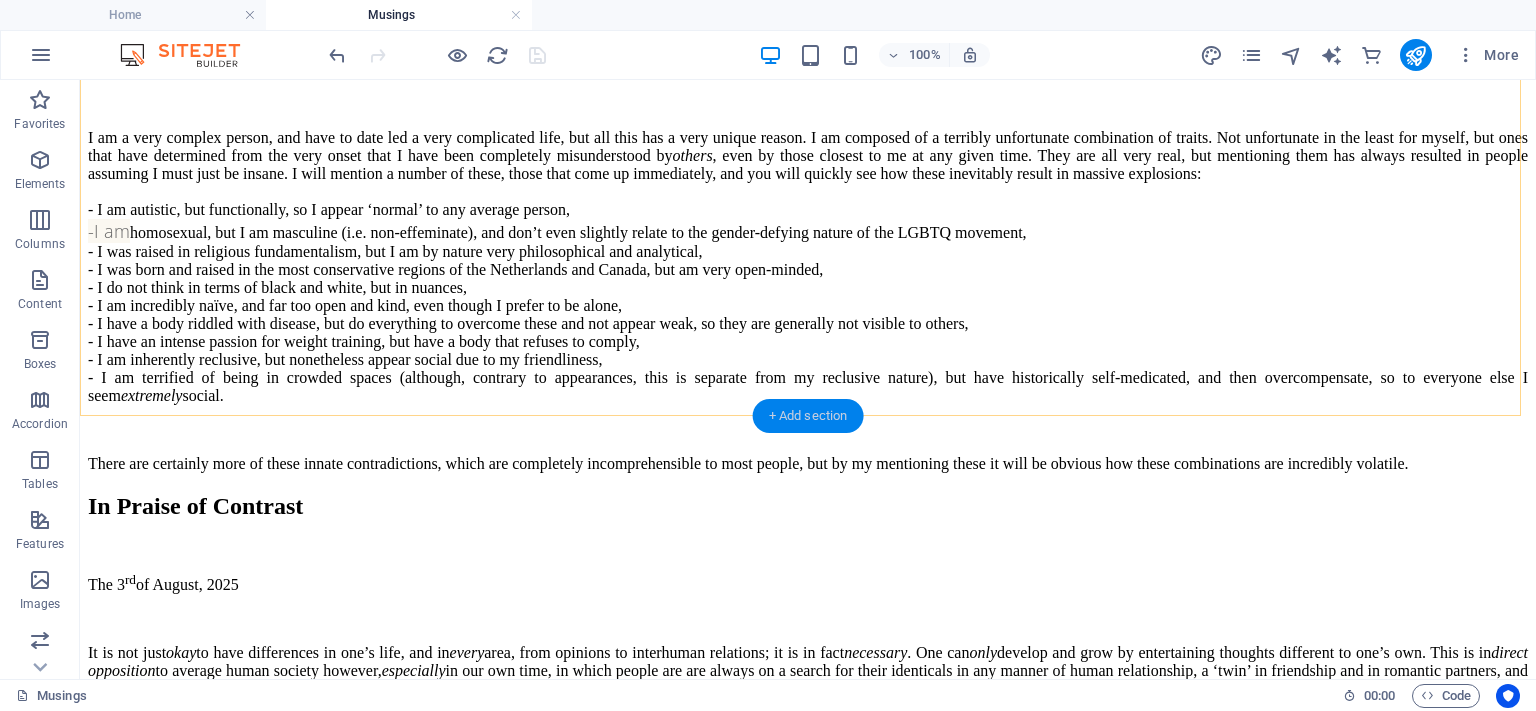 drag, startPoint x: 823, startPoint y: 408, endPoint x: 93, endPoint y: 349, distance: 732.3804 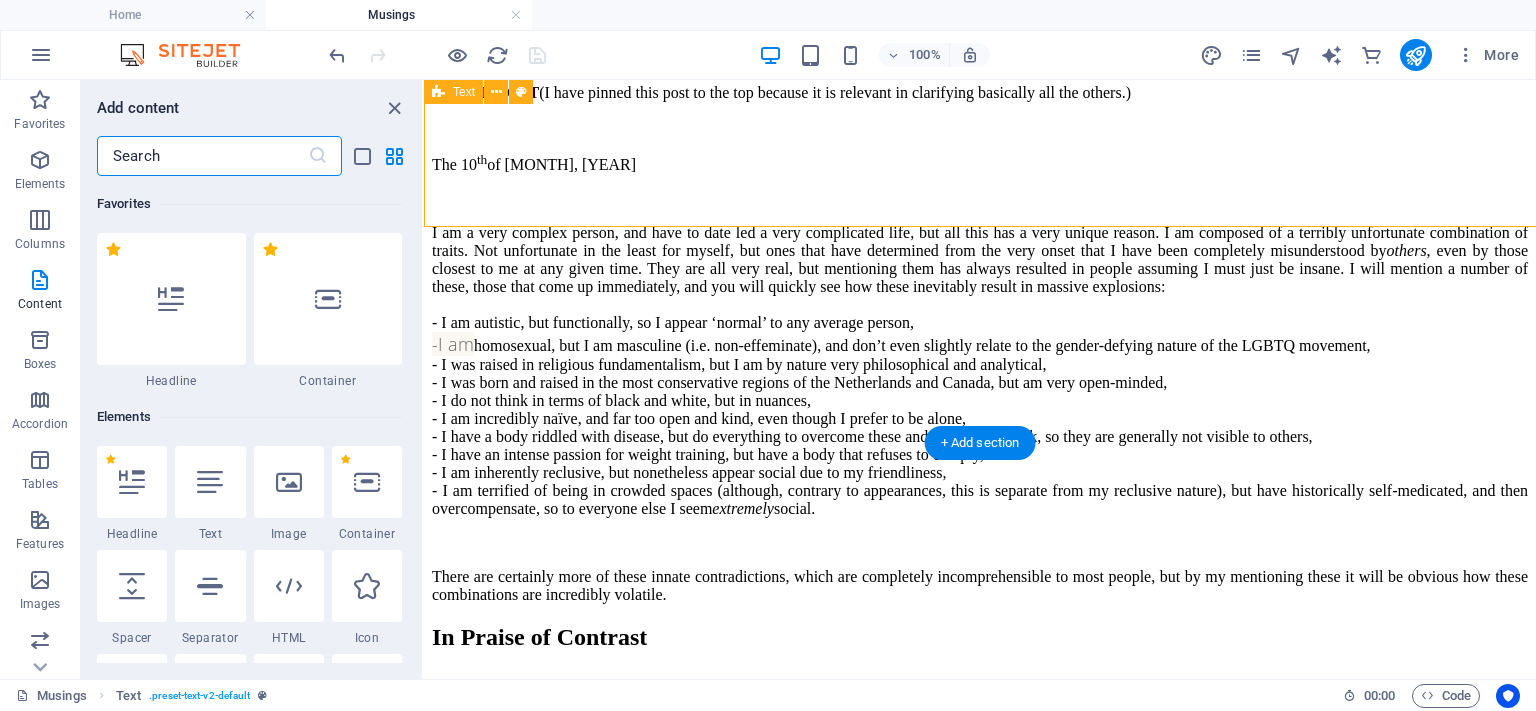 scroll, scrollTop: 1549, scrollLeft: 0, axis: vertical 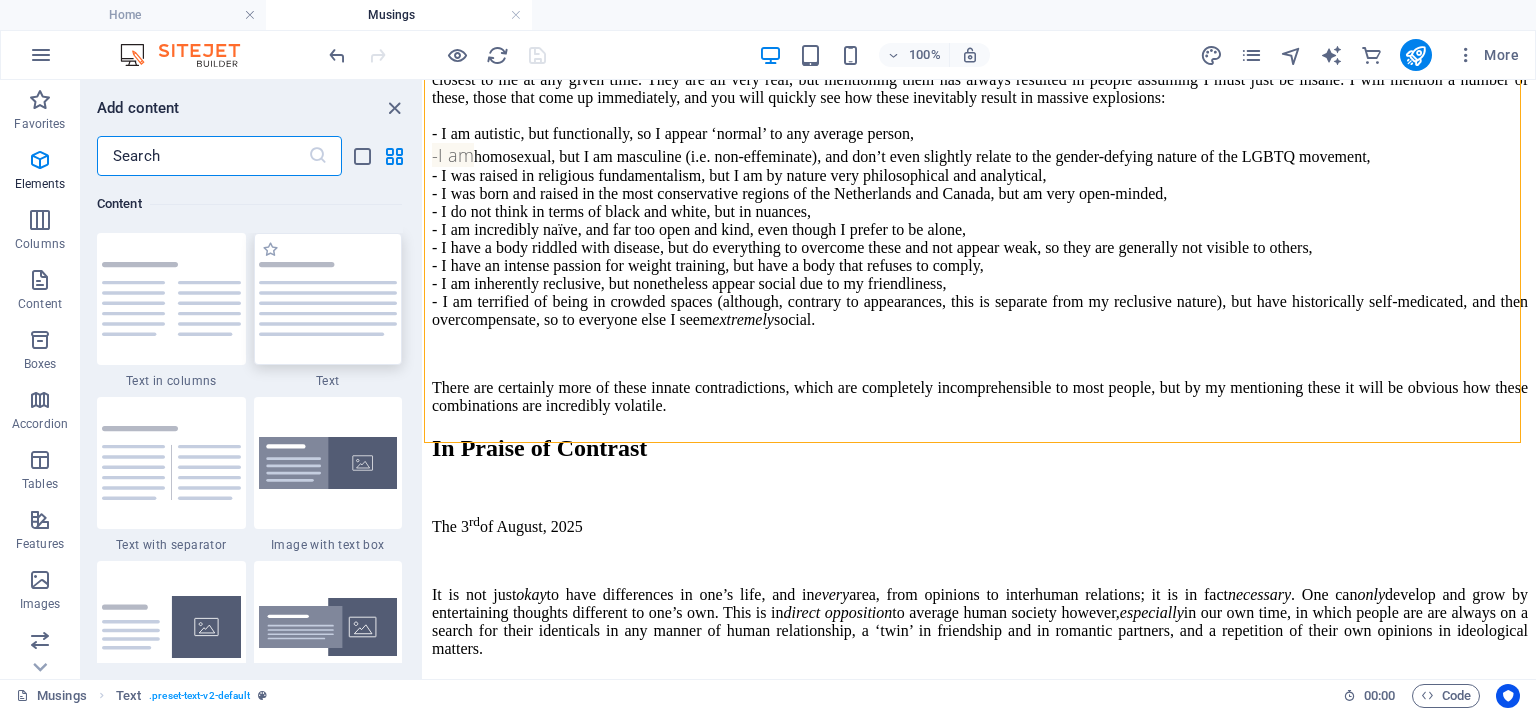 click at bounding box center (328, 299) 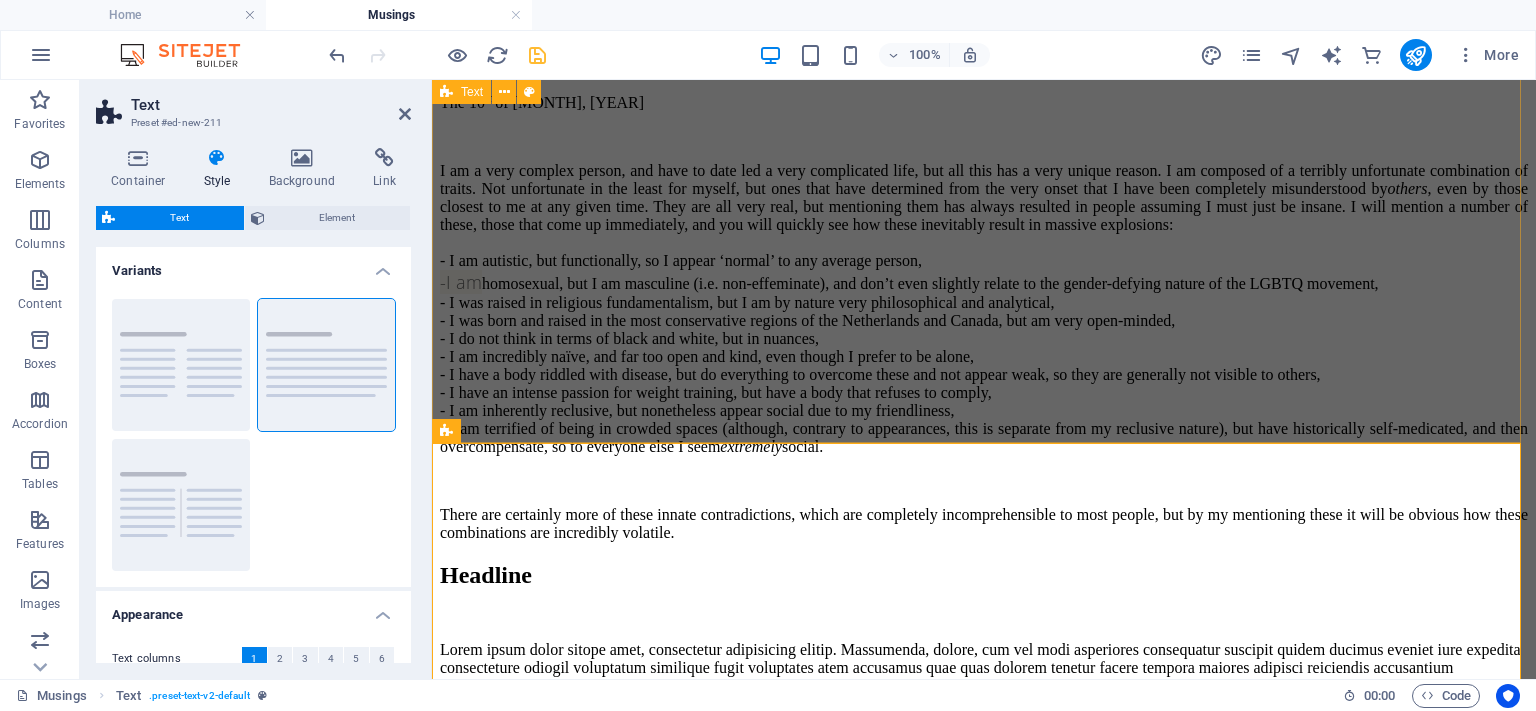 scroll, scrollTop: 1576, scrollLeft: 0, axis: vertical 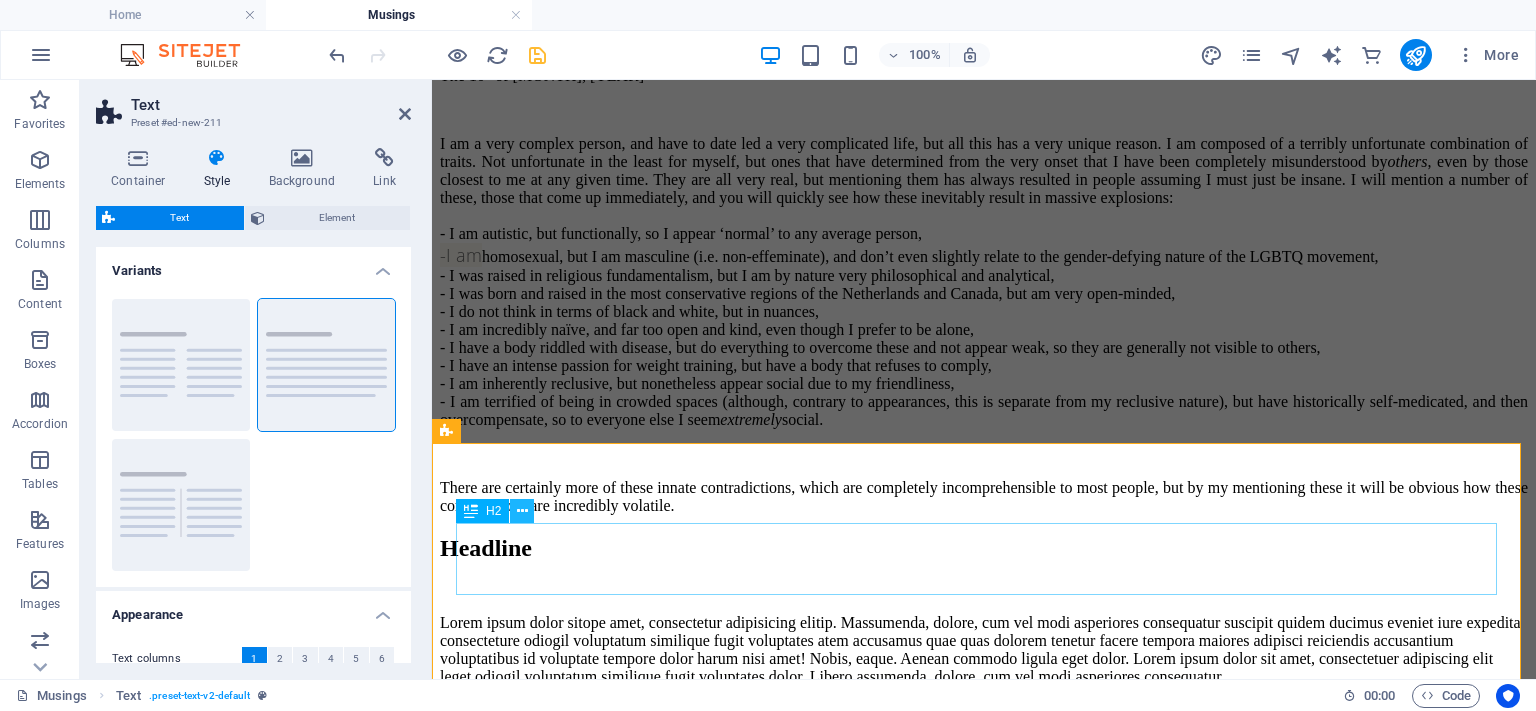 click at bounding box center [522, 511] 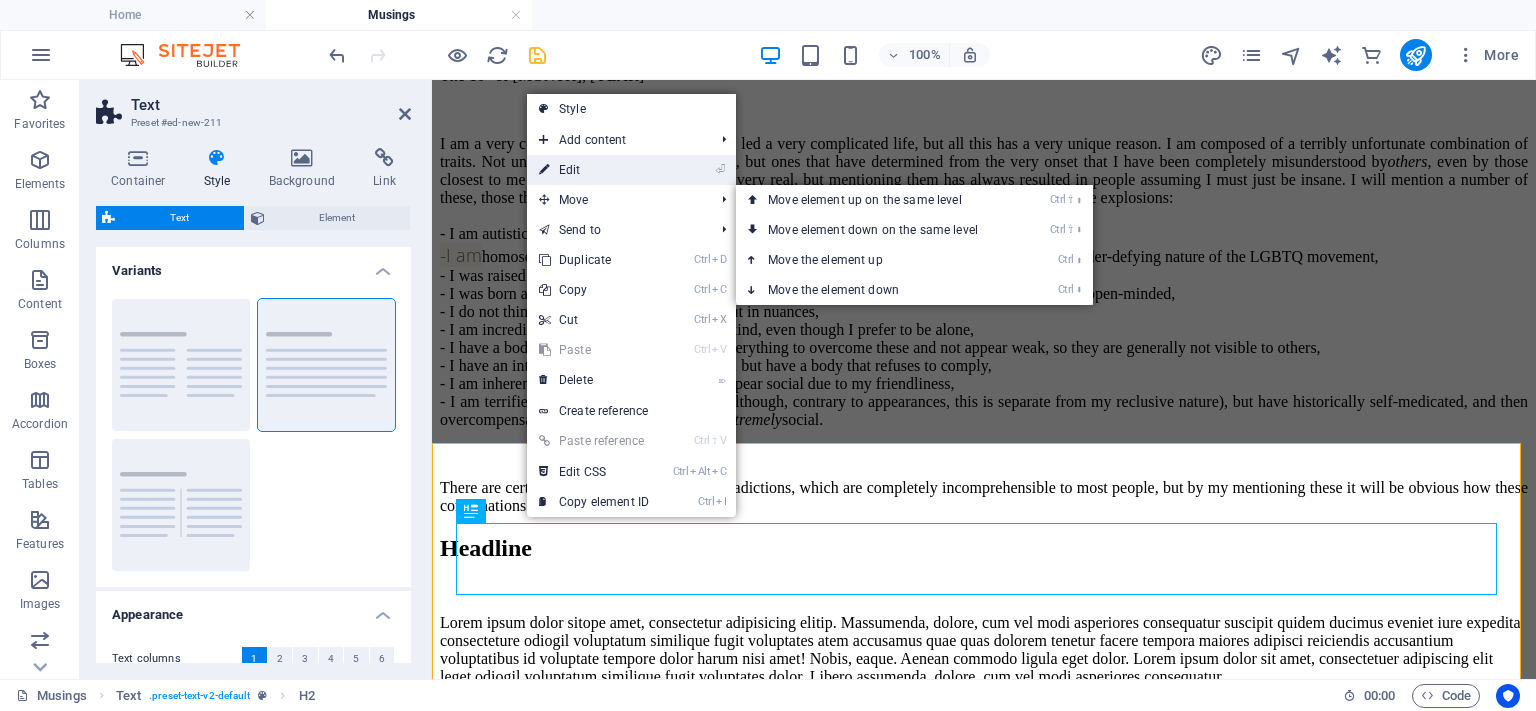 click on "⏎  Edit" at bounding box center (594, 170) 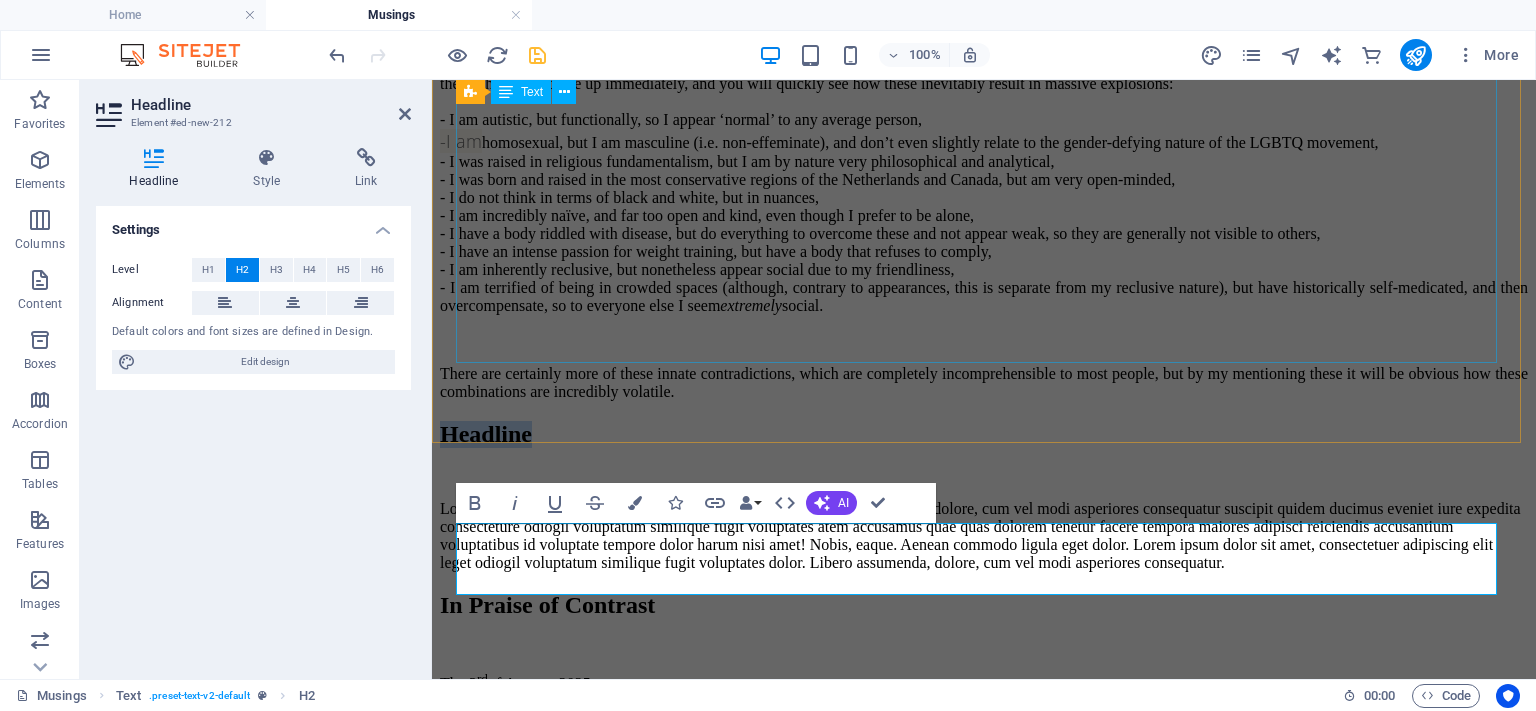 type 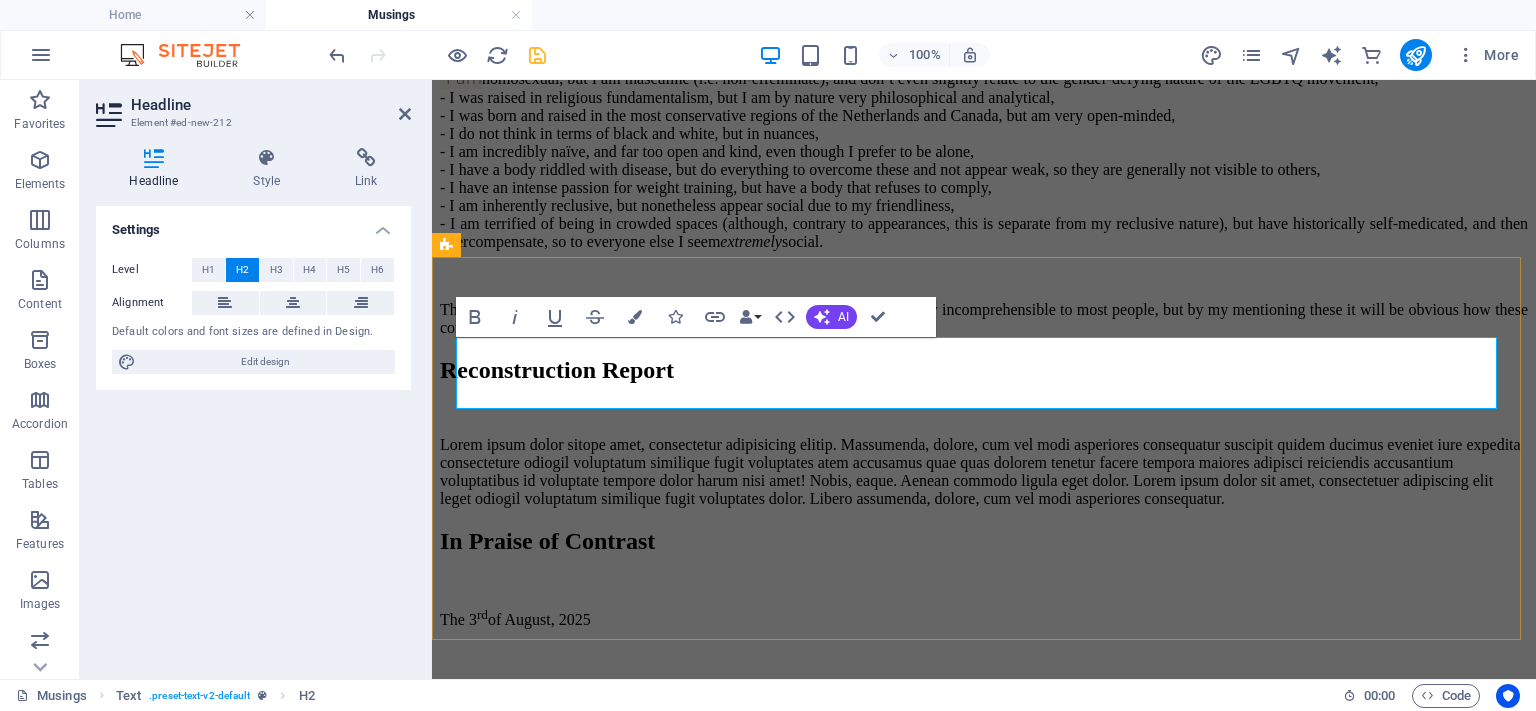 scroll, scrollTop: 1776, scrollLeft: 0, axis: vertical 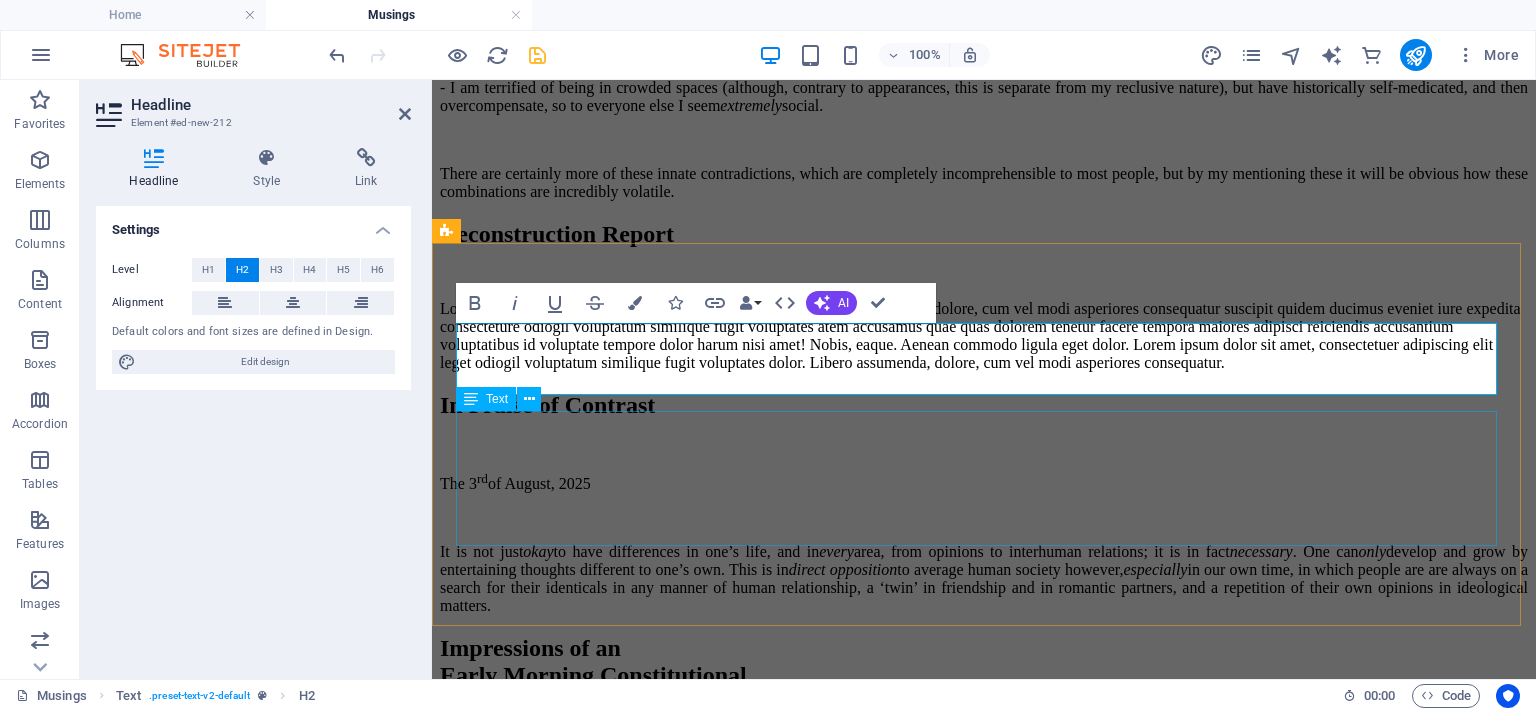 click on "Lorem ipsum dolor sitope amet, consectetur adipisicing elitip. Massumenda, dolore, cum vel modi asperiores consequatur suscipit quidem ducimus eveniet iure expedita consecteture odiogil voluptatum similique fugit voluptates atem accusamus quae quas dolorem tenetur facere tempora maiores adipisci reiciendis accusantium voluptatibus id voluptate tempore dolor harum nisi amet! Nobis, eaque. Aenean commodo ligula eget dolor. Lorem ipsum dolor sit amet, consectetuer adipiscing elit leget odiogil voluptatum similique fugit voluptates dolor. Libero assumenda, dolore, cum vel modi asperiores consequatur." at bounding box center (984, 336) 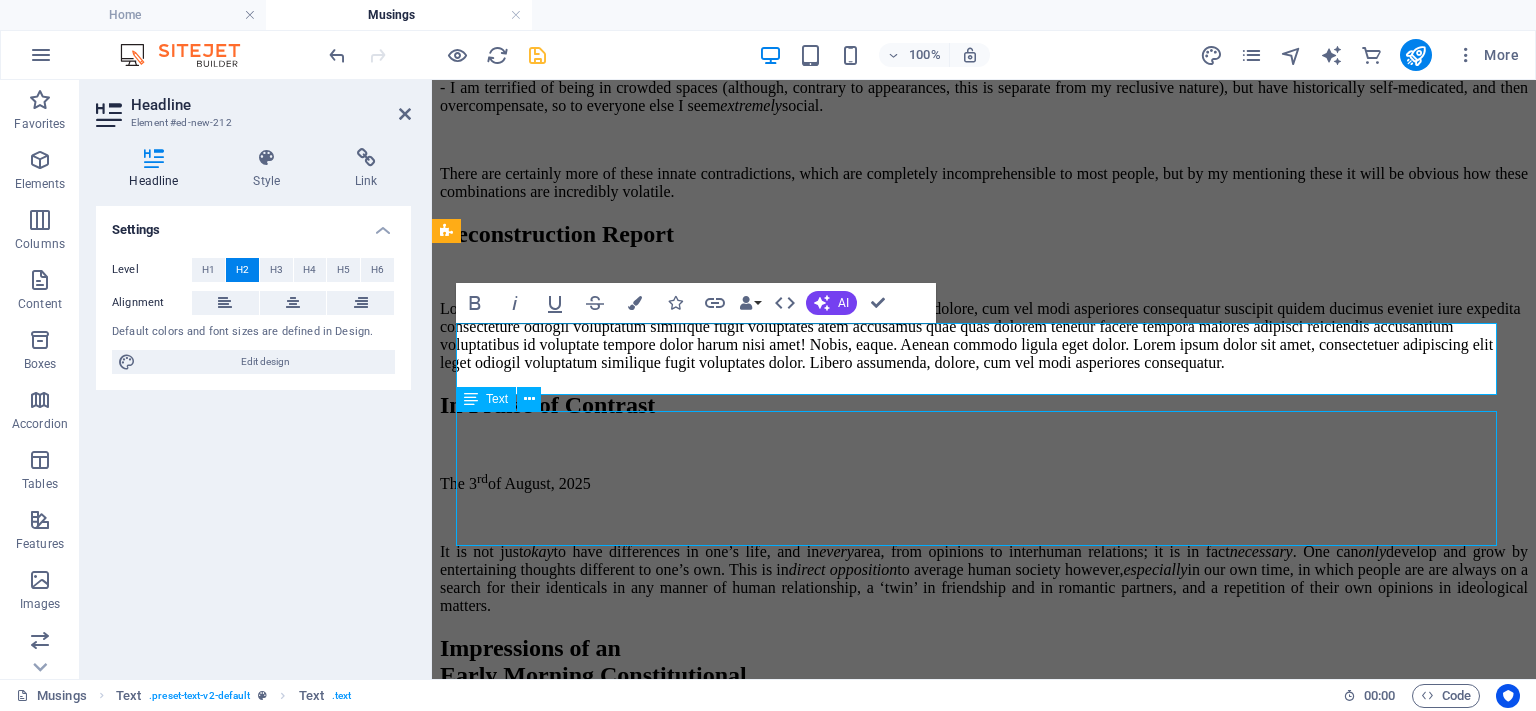 scroll, scrollTop: 1534, scrollLeft: 0, axis: vertical 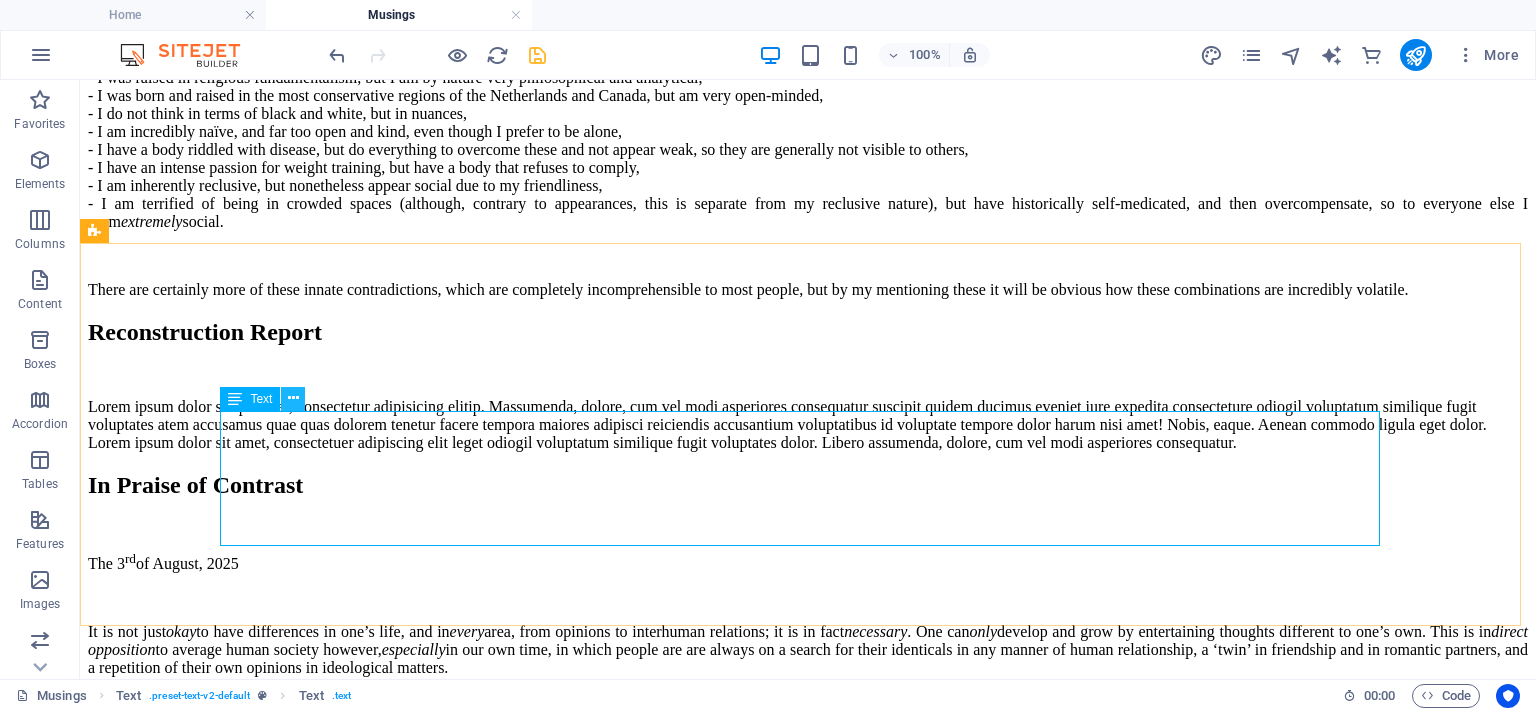 click at bounding box center [293, 398] 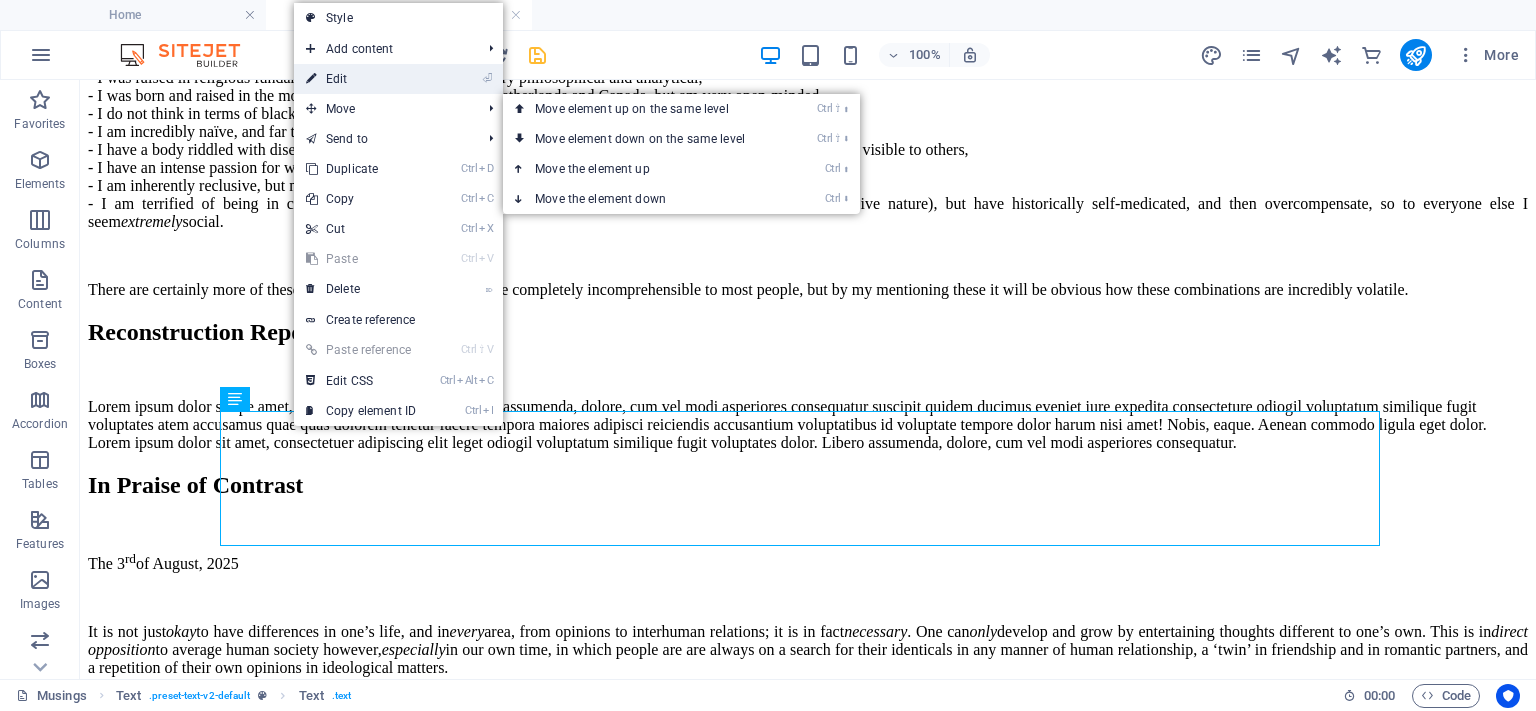 click on "⏎  Edit" at bounding box center [361, 79] 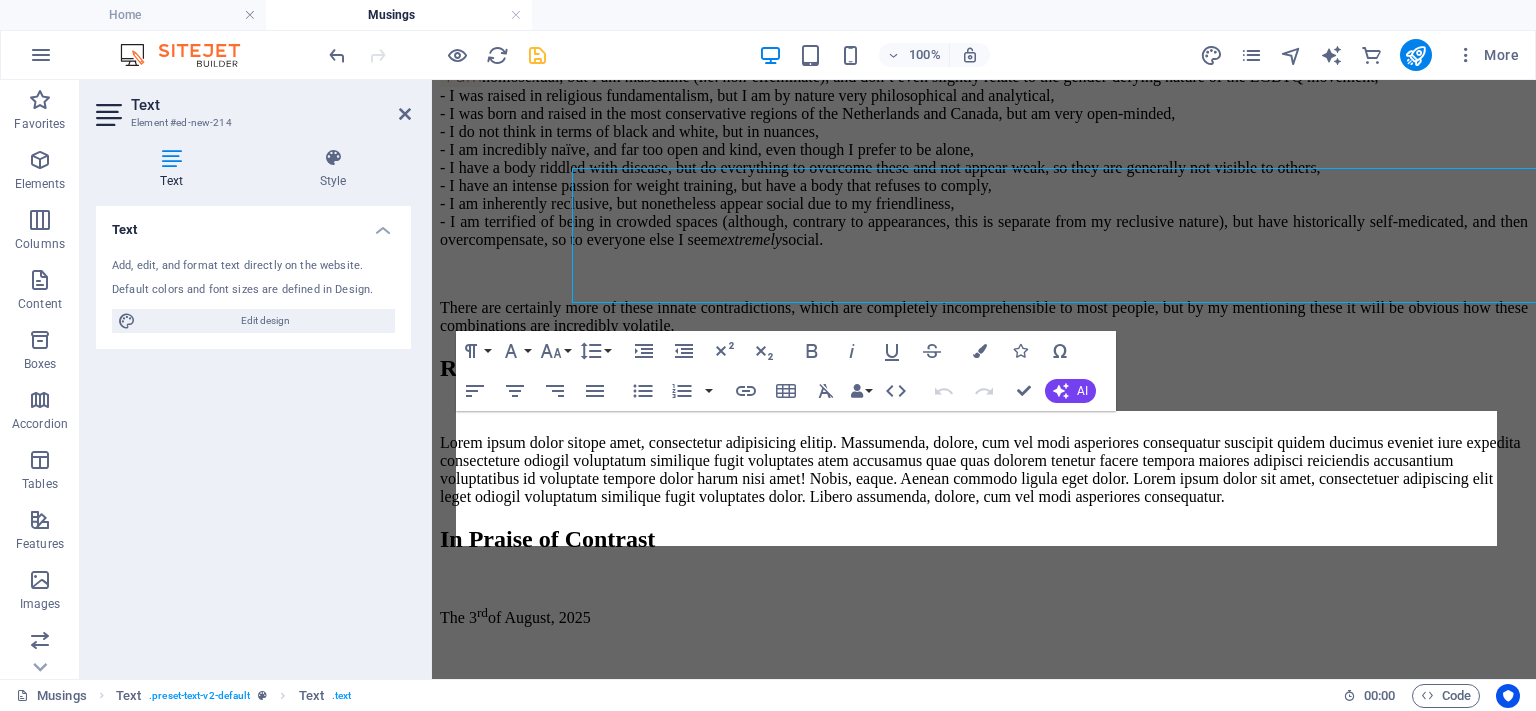 scroll, scrollTop: 1776, scrollLeft: 0, axis: vertical 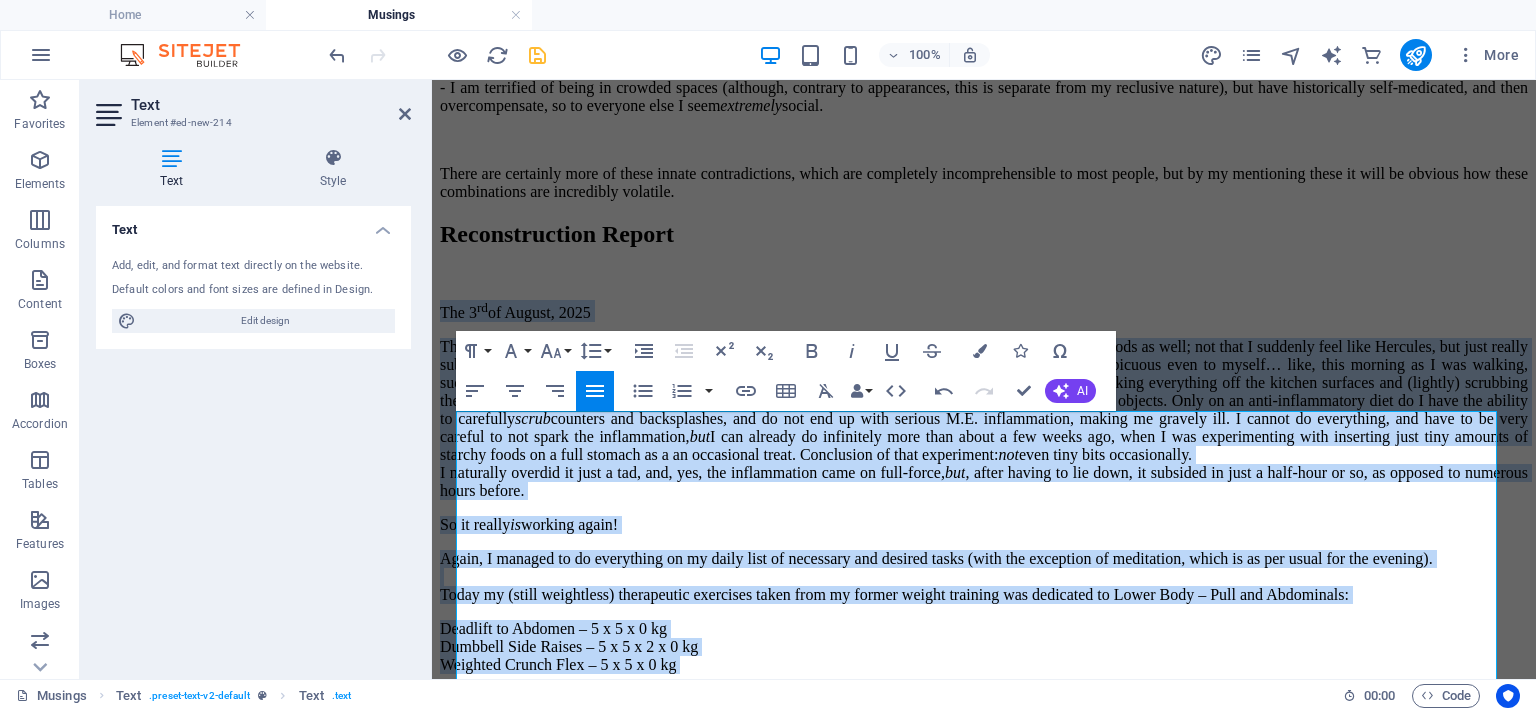click 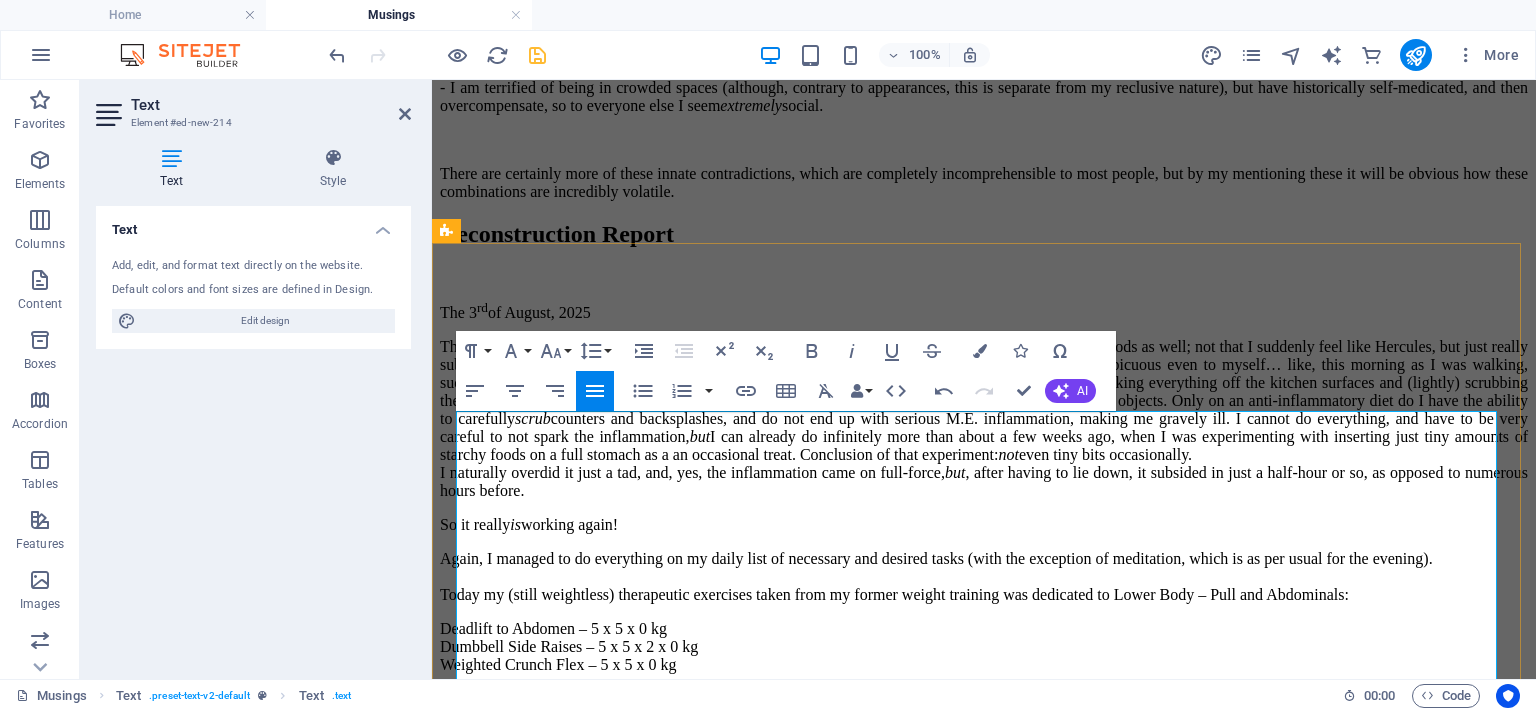 click on "The [DAY] [MONTH], [YEAR]" at bounding box center (984, 311) 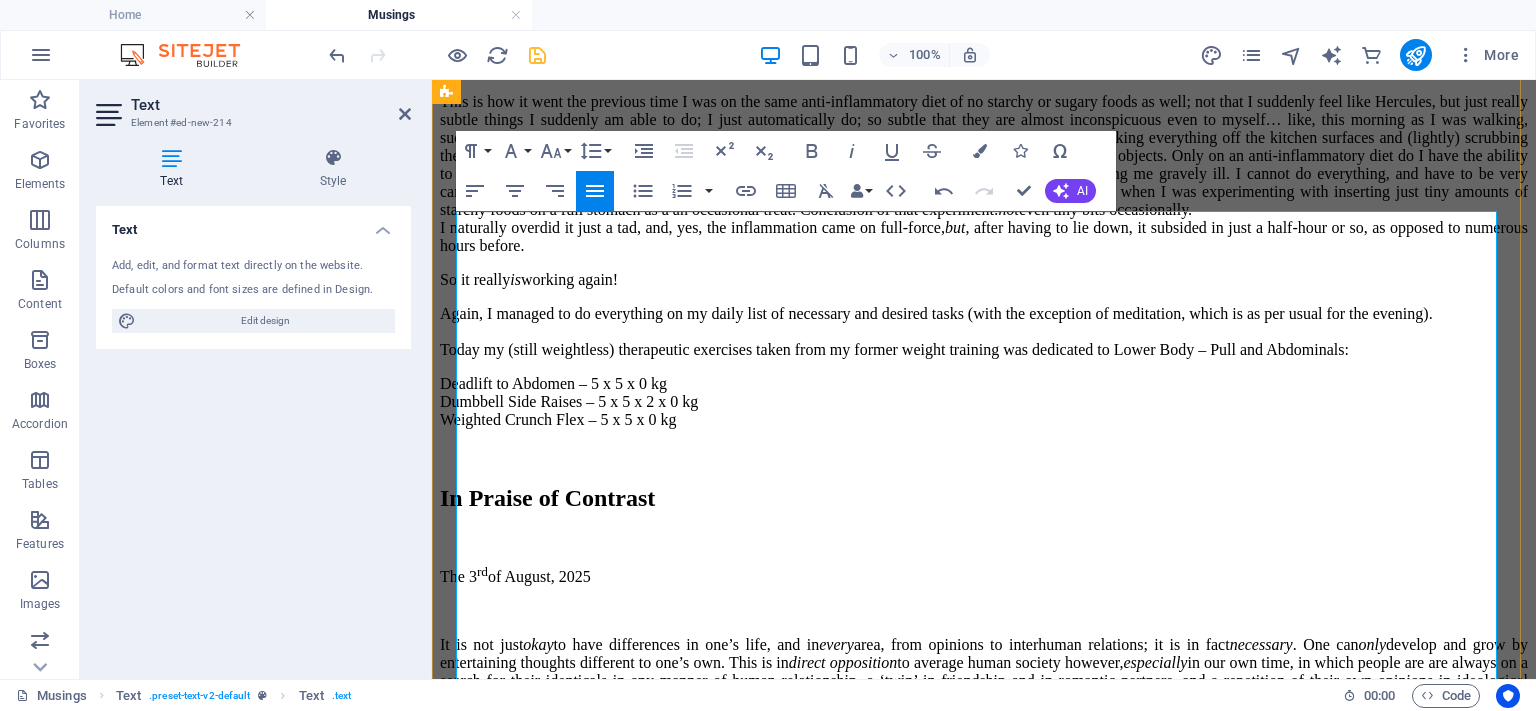 scroll, scrollTop: 2076, scrollLeft: 0, axis: vertical 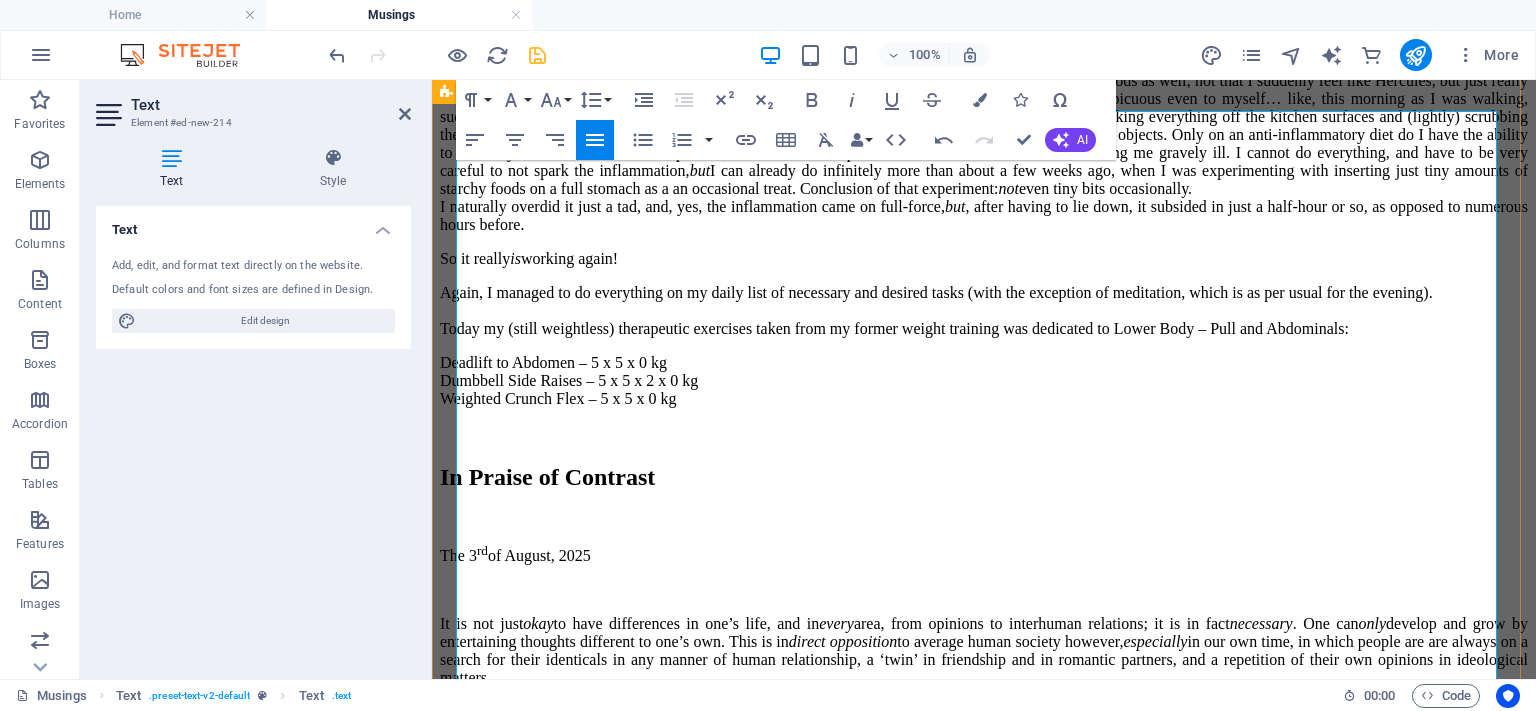click on "This is how it went the previous time I was on the same anti-inflammatory diet of no starchy or sugary foods as well; not that I suddenly feel like Hercules, but just really subtle things I suddenly am able to do; I just automatically do; so subtle that they are almost inconspicuous even to myself… like, this morning as I was walking, suddenly taking intermittent short jogs, which I also did the previous time, and just now automatically taking everything off the kitchen surfaces and (lightly) scrubbing them. I have always maintained as clean a house (and thus, kitchen) as possible, but just cleaned around objects. Only on an anti-inflammatory diet do I have the ability to carefully scrub counters and backsplashes, and do not end up with serious M.E. inflammation, making me gravely ill. I cannot do everything, and have to be very careful to not spark the inflammation, but not even tiny bits occasionally. I naturally overdid it just a tad, and, yes, the inflammation came on full-force, but" at bounding box center [984, 153] 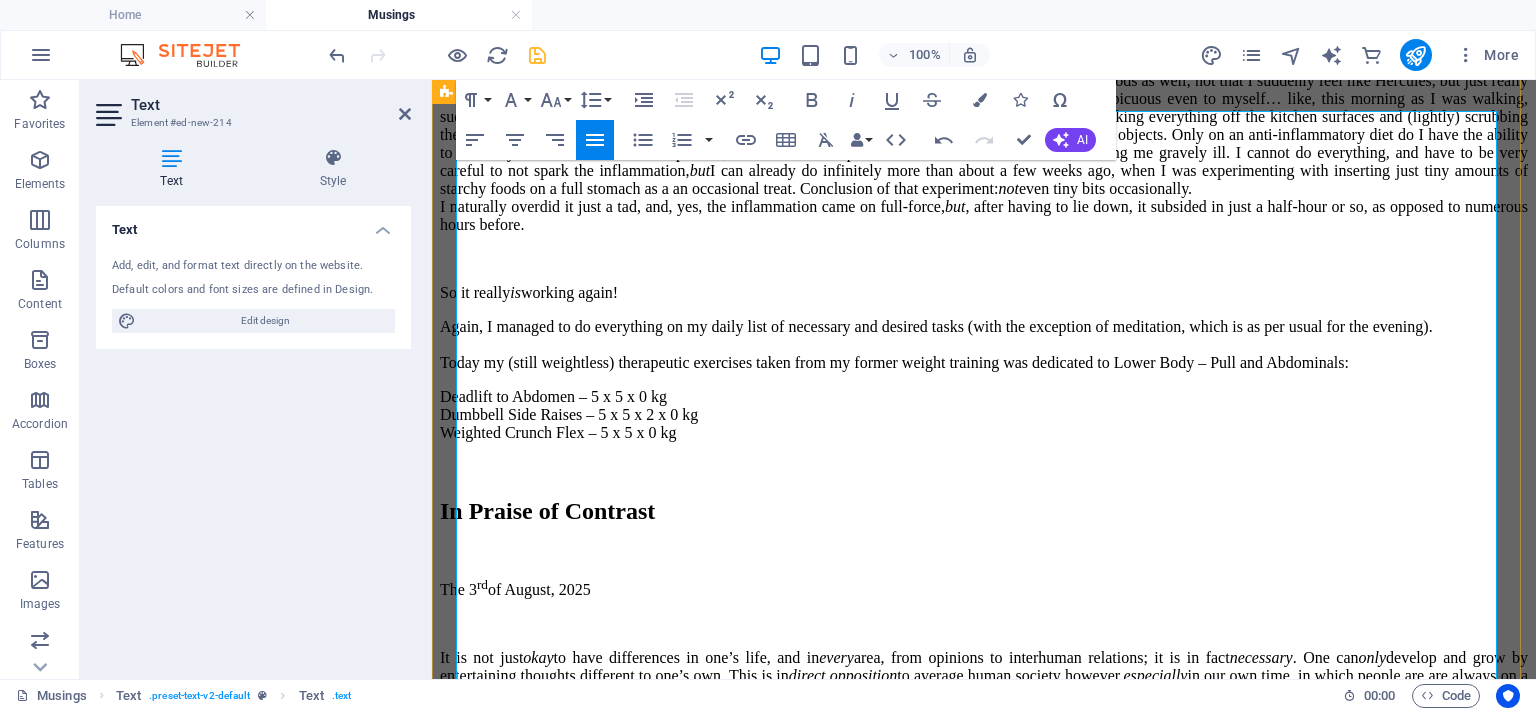 click on "So it really  is  working again!" at bounding box center (984, 293) 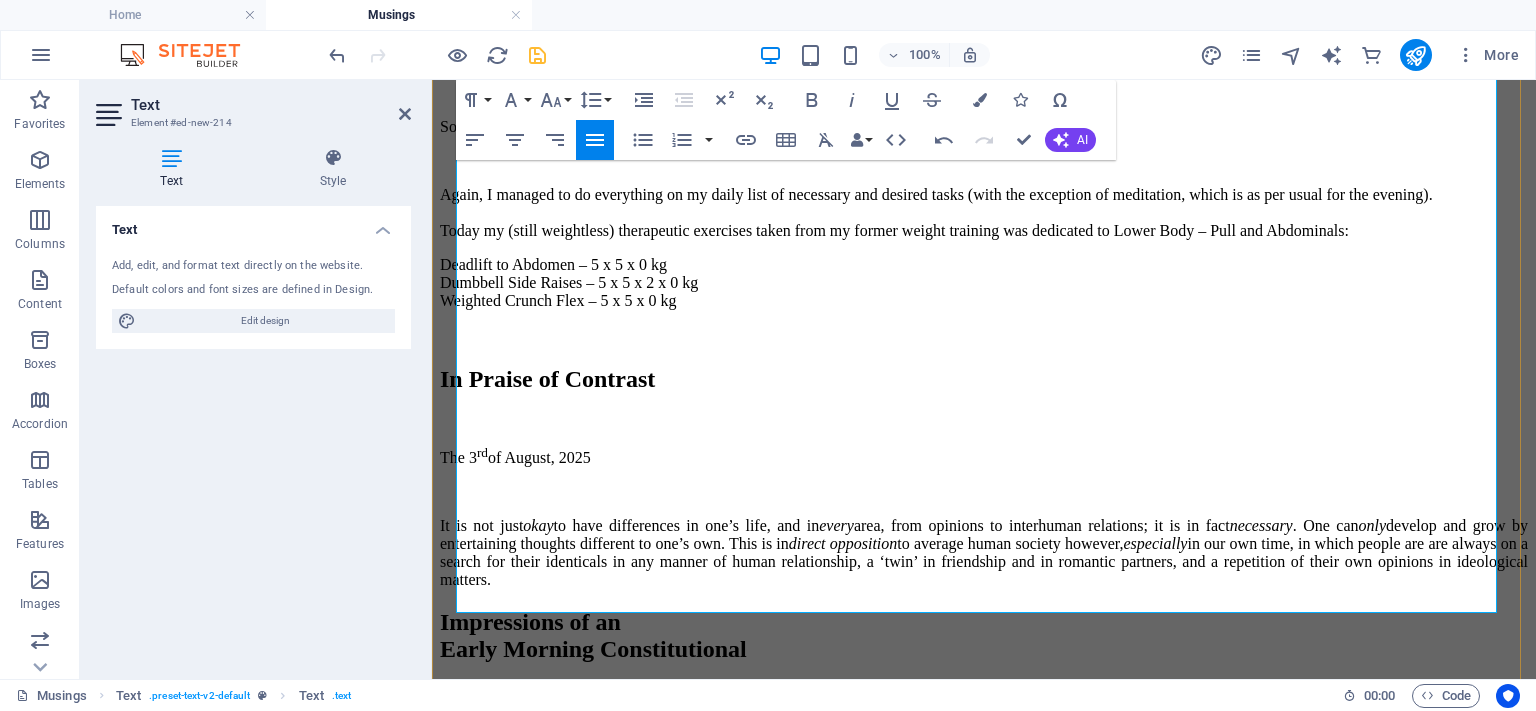 scroll, scrollTop: 2276, scrollLeft: 0, axis: vertical 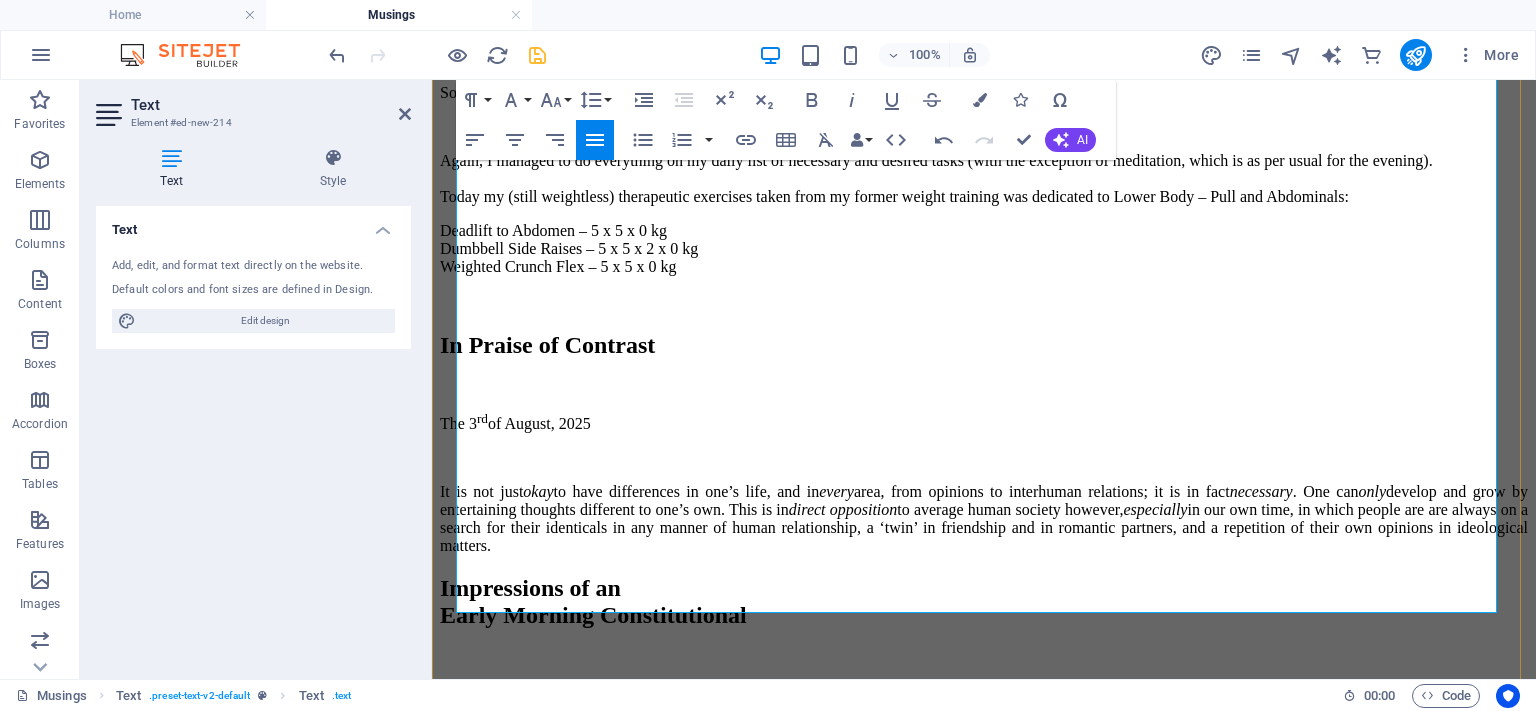 click on "Again, I managed to do everything on my daily list of necessary and desired tasks (with the exception of meditation, which is as per usual for the evening). Today my (still weightless) therapeutic exercises taken from my former weight training was dedicated to Lower Body – Pull and Abdominals:" at bounding box center (984, 179) 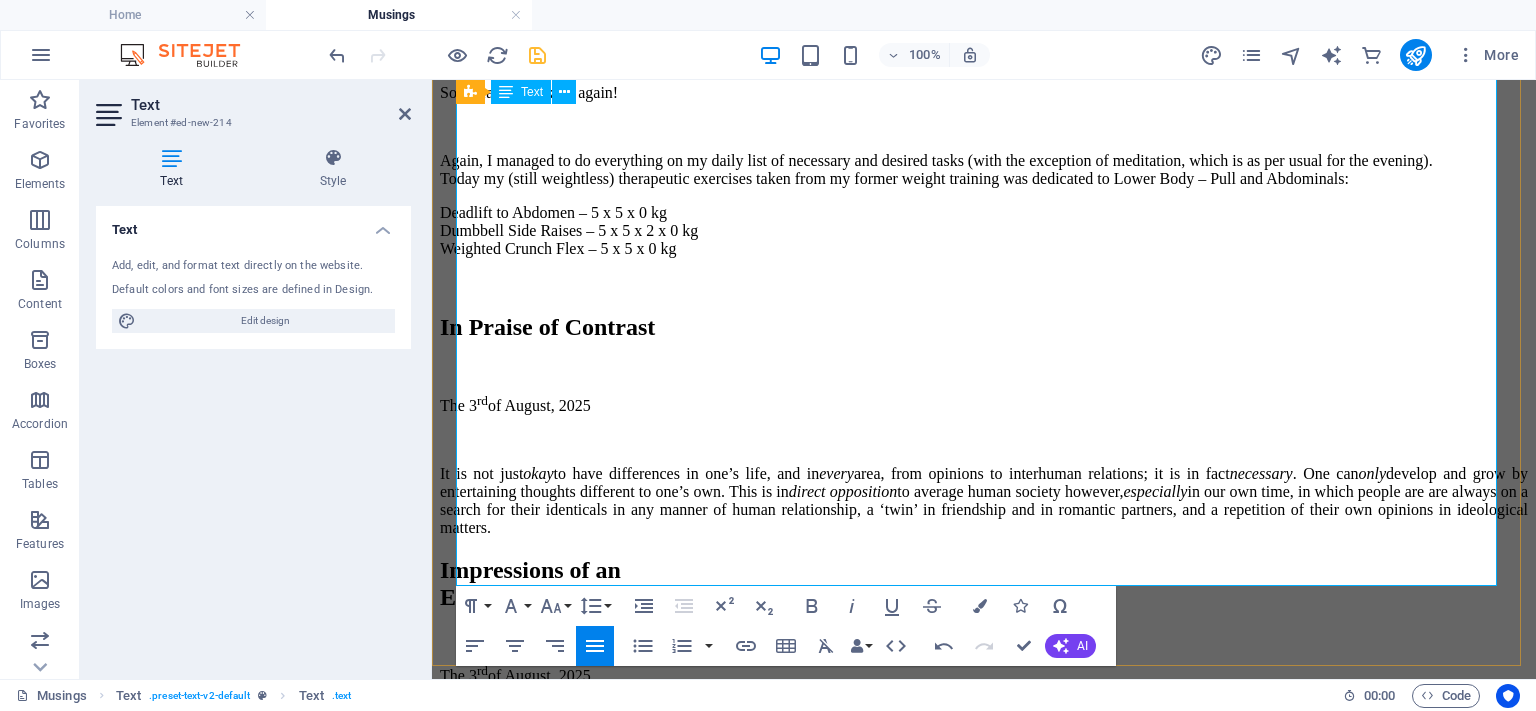 click on "Again, I managed to do everything on my daily list of necessary and desired tasks (with the exception of meditation, which is as per usual for the evening). Today my (still weightless) therapeutic exercises taken from my former weight training was dedicated to Lower Body – Pull and Abdominals:" at bounding box center [984, 170] 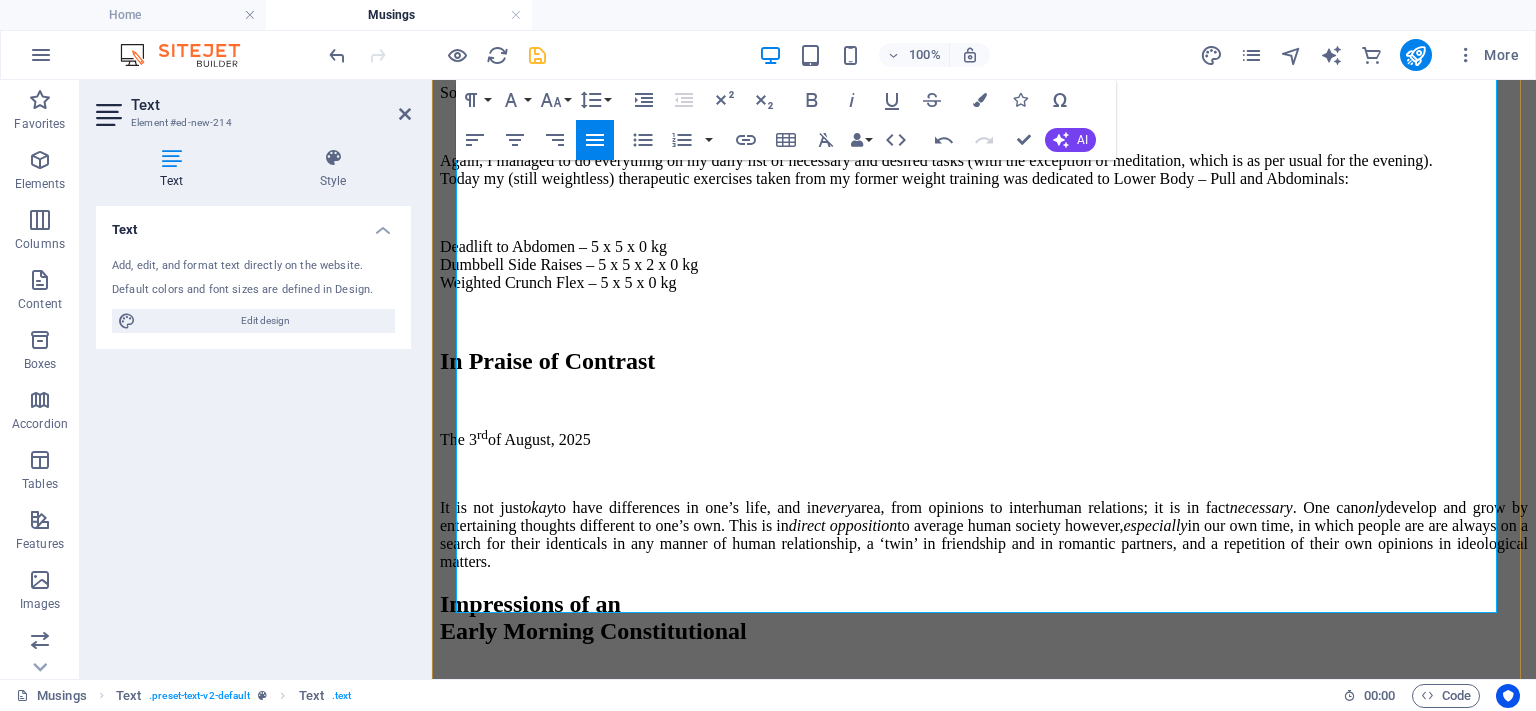 click on "Weighted Crunch Flex – 5 x 5 x 0 kg" at bounding box center (984, 283) 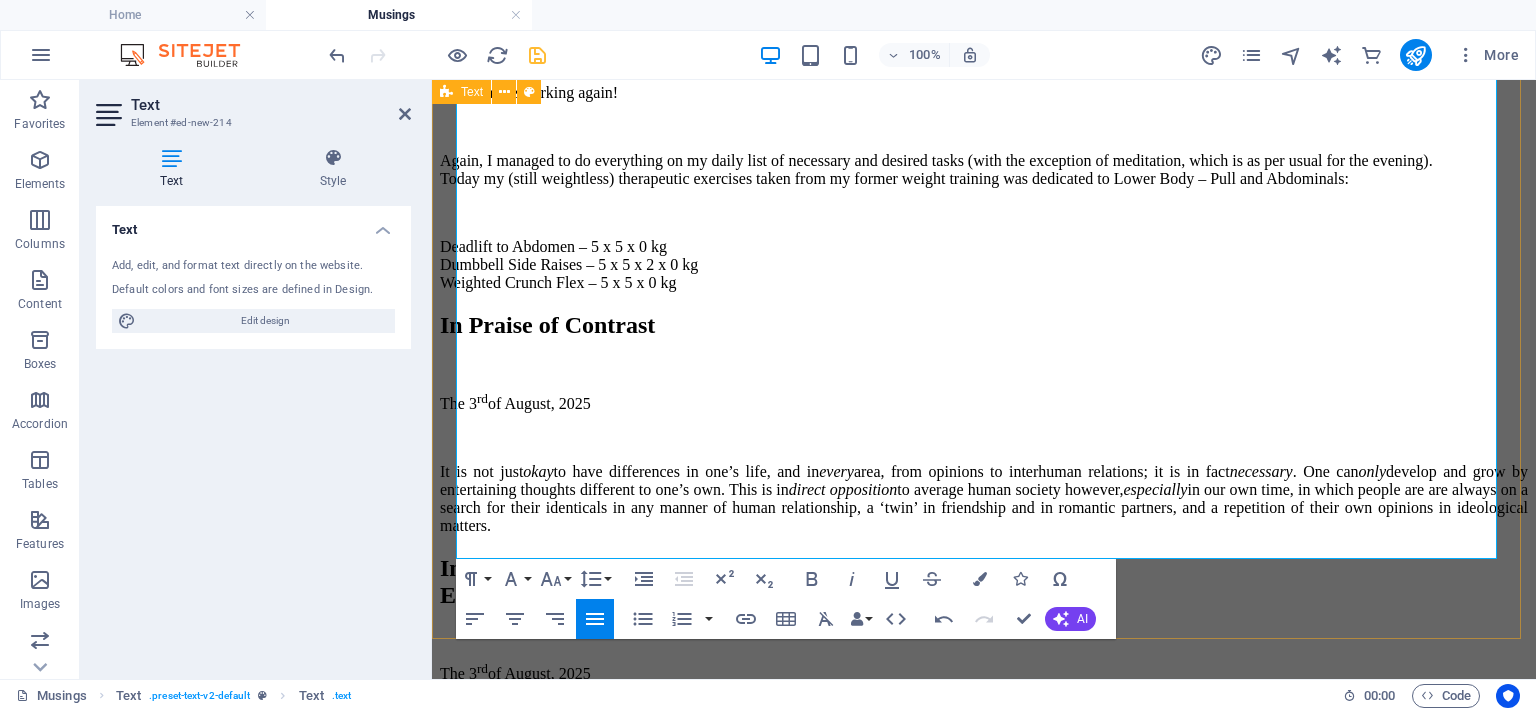 click on "Reconstruction Report The 3 rd  of August, 2025 This is how it went the previous time I was on the same anti-inflammatory diet of no starchy or sugary foods as well; not that I suddenly feel like Hercules, but just really subtle things I suddenly am able to do; I just automatically do; so subtle that they are almost inconspicuous even to myself… like, this morning as I was walking, suddenly taking intermittent short jogs, which I also did the previous time, and just now  automatically  taking everything off the kitchen surfaces and (lightly) scrubbing them. I have always maintained as clean a house (and thus, kitchen) as possible, but just cleaned around objects. Only on an anti-inflammatory diet do I have the ability to carefully  scrub  counters and backsplashes, and do not end up with serious M.E. inflammation, making me gravely ill. I cannot do everything, and have to be very careful to not spark the inflammation,  but not  even tiny bits occasionally. but So it really  is  working again!" at bounding box center (984, 6) 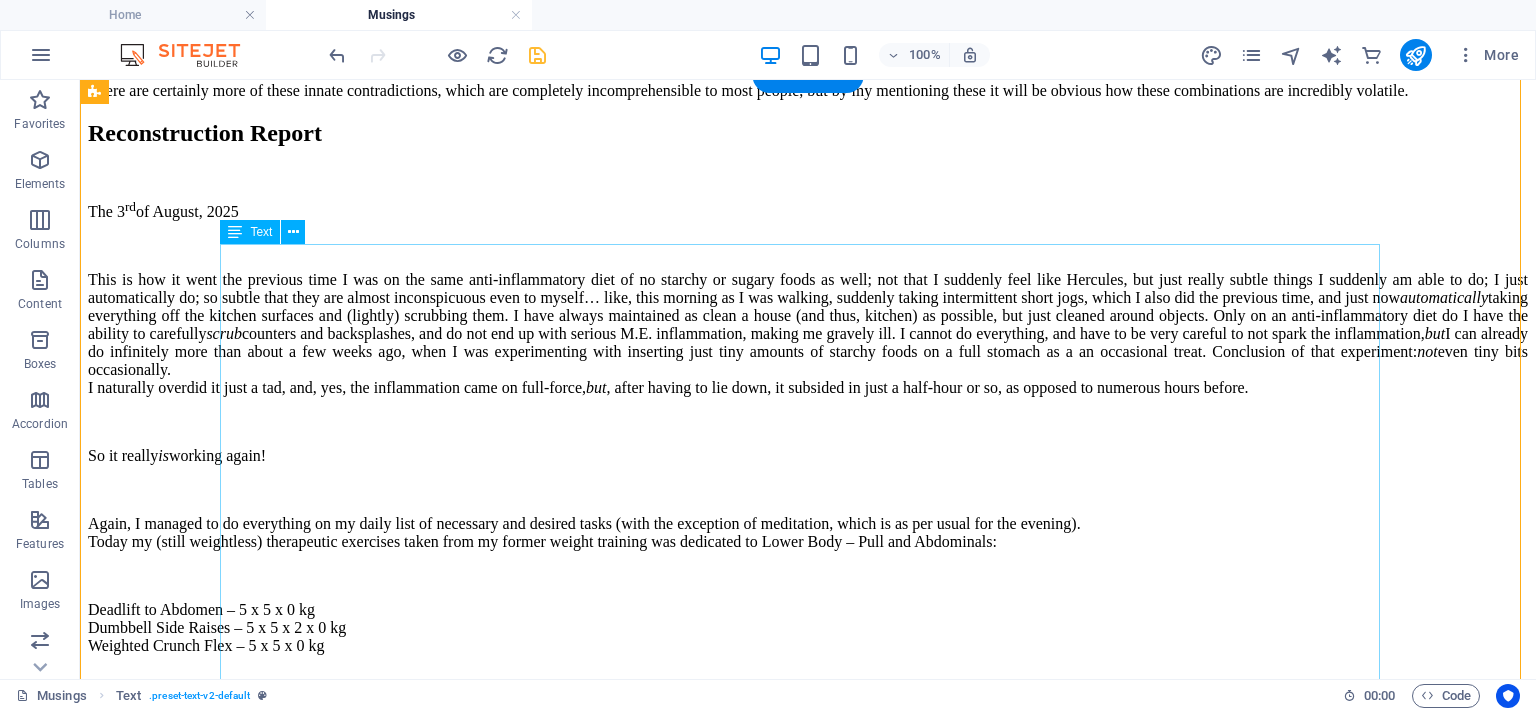scroll, scrollTop: 1633, scrollLeft: 0, axis: vertical 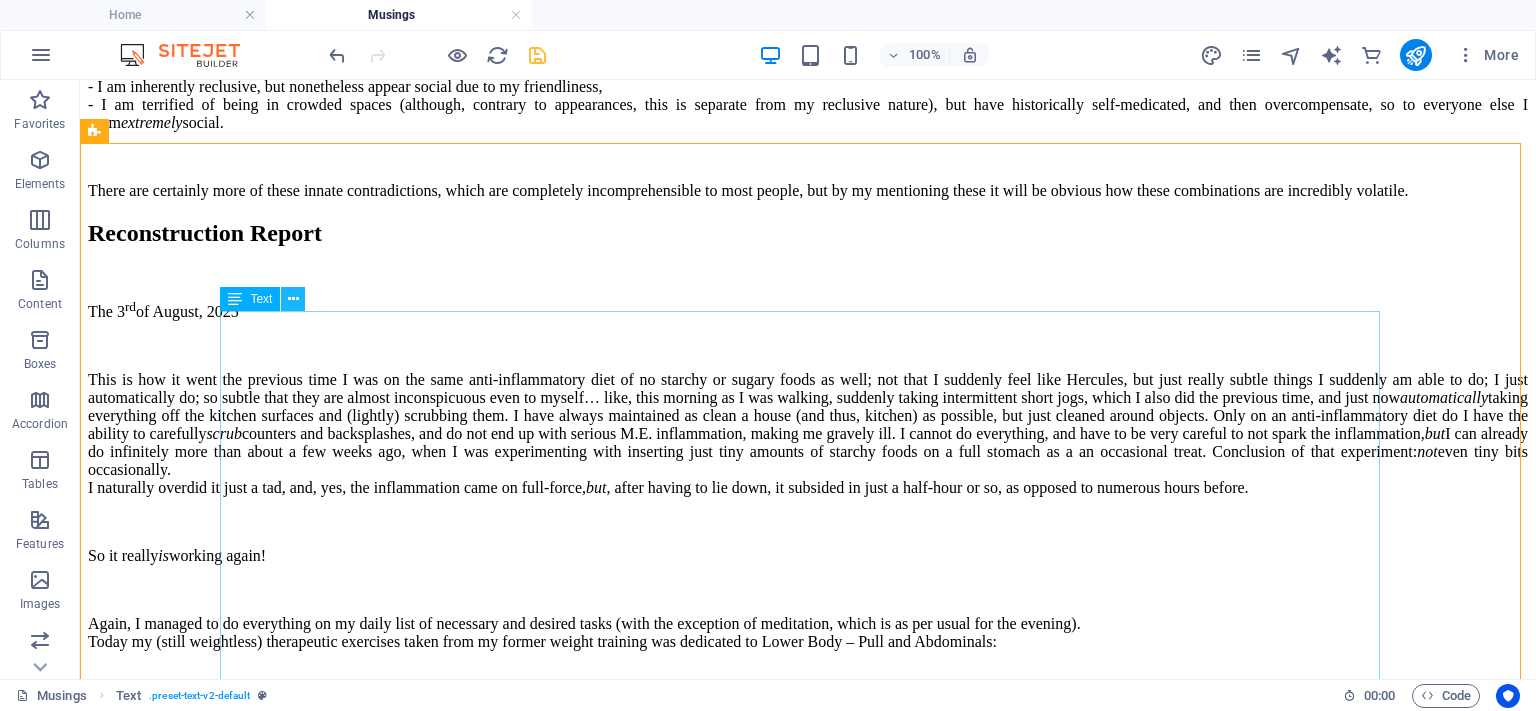 click at bounding box center (293, 299) 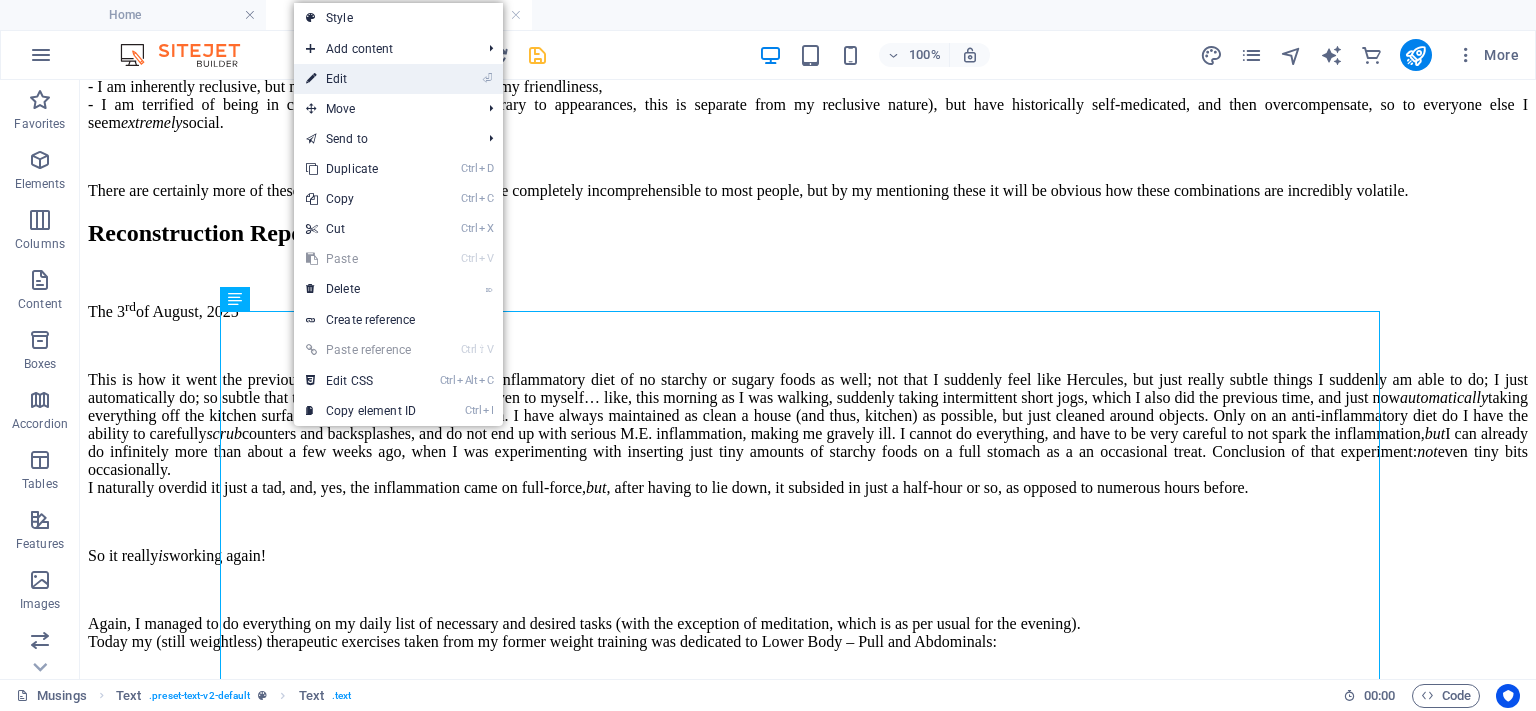 click on "⏎  Edit" at bounding box center [361, 79] 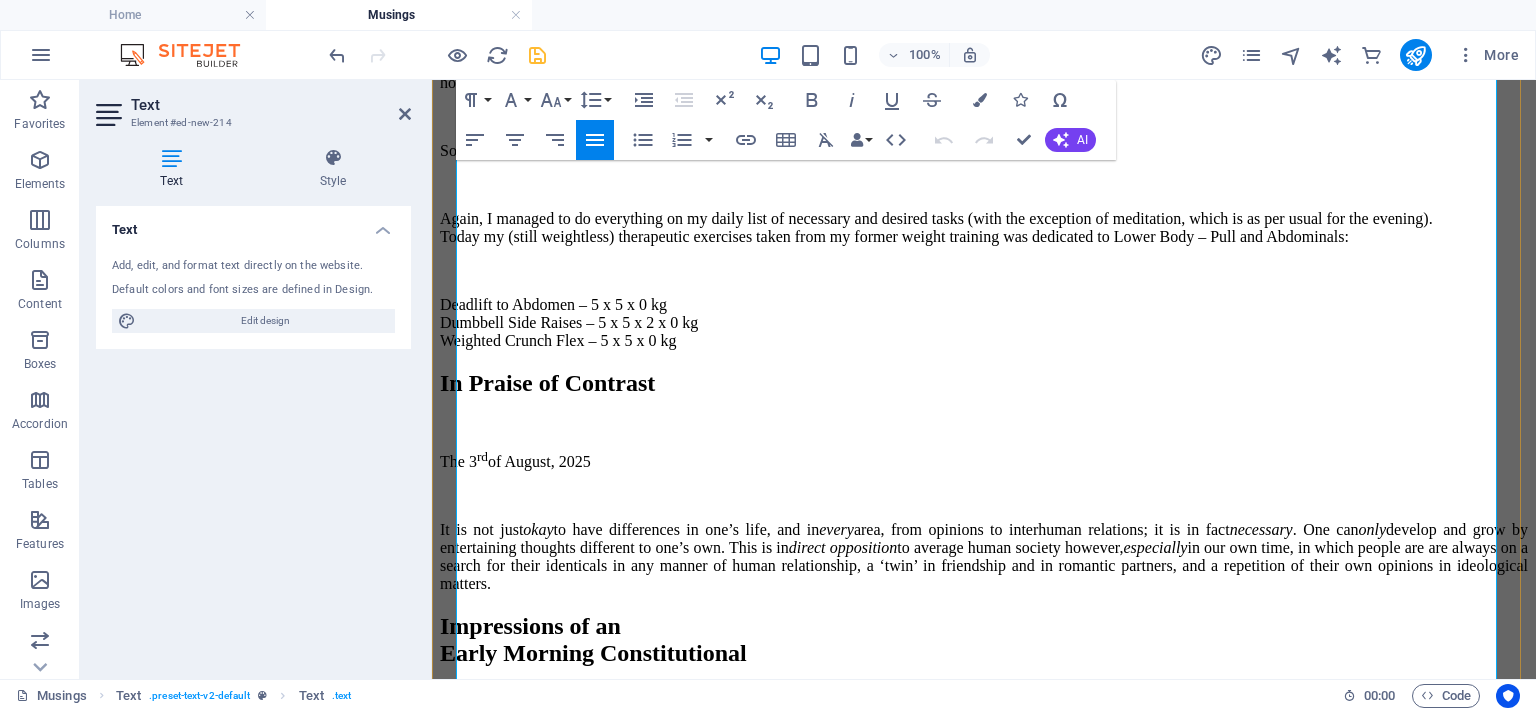 scroll, scrollTop: 2249, scrollLeft: 0, axis: vertical 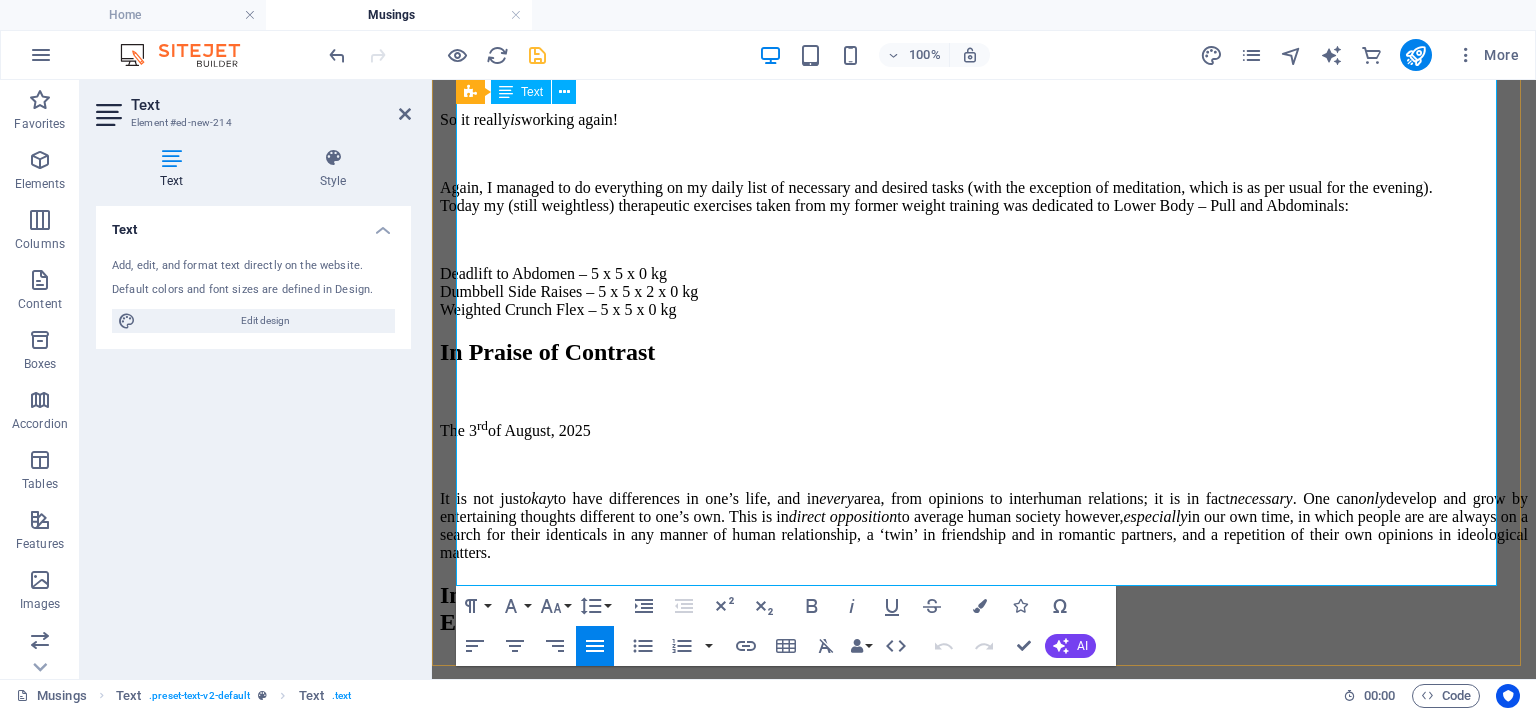 click on "Again, I managed to do everything on my daily list of necessary and desired tasks (with the exception of meditation, which is as per usual for the evening). Today my (still weightless) therapeutic exercises taken from my former weight training was dedicated to Lower Body – Pull and Abdominals:" at bounding box center [984, 197] 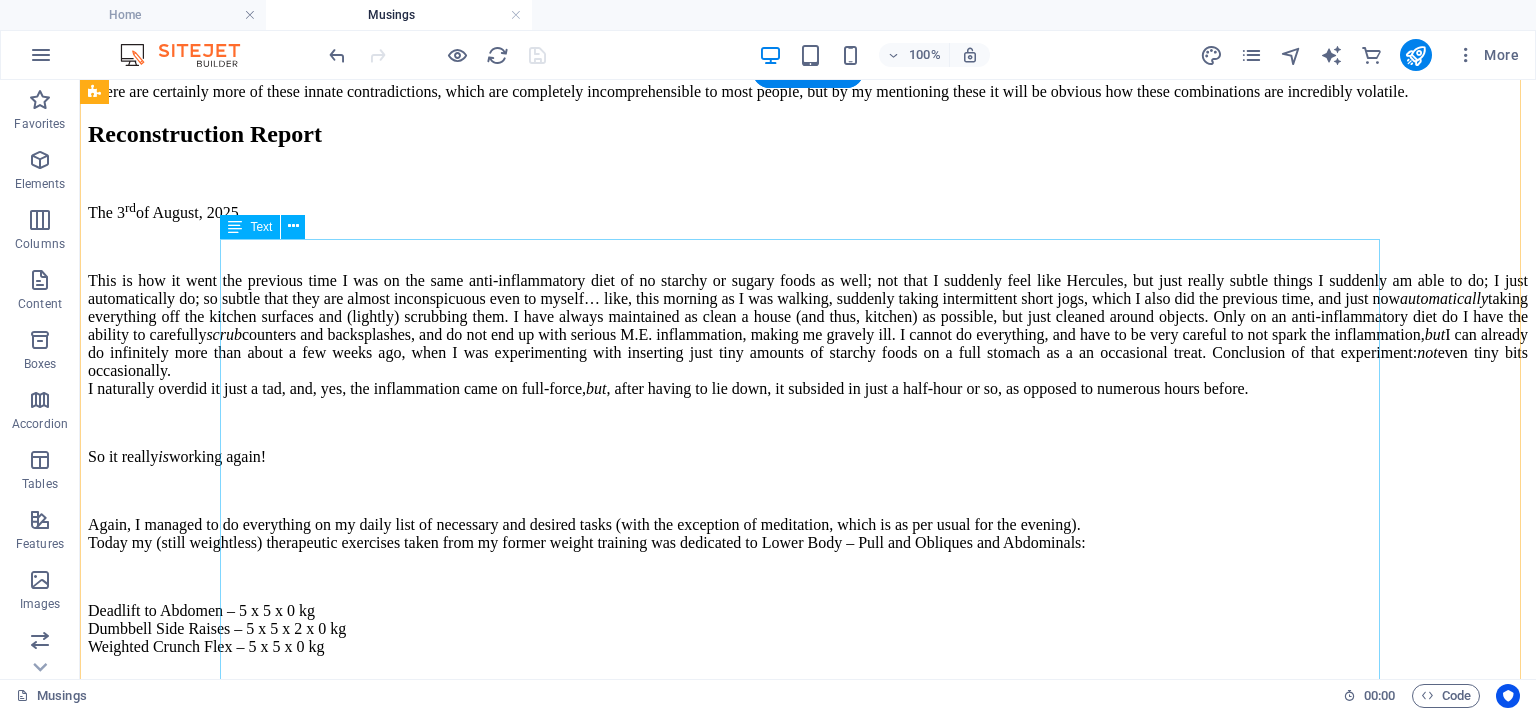 scroll, scrollTop: 1706, scrollLeft: 0, axis: vertical 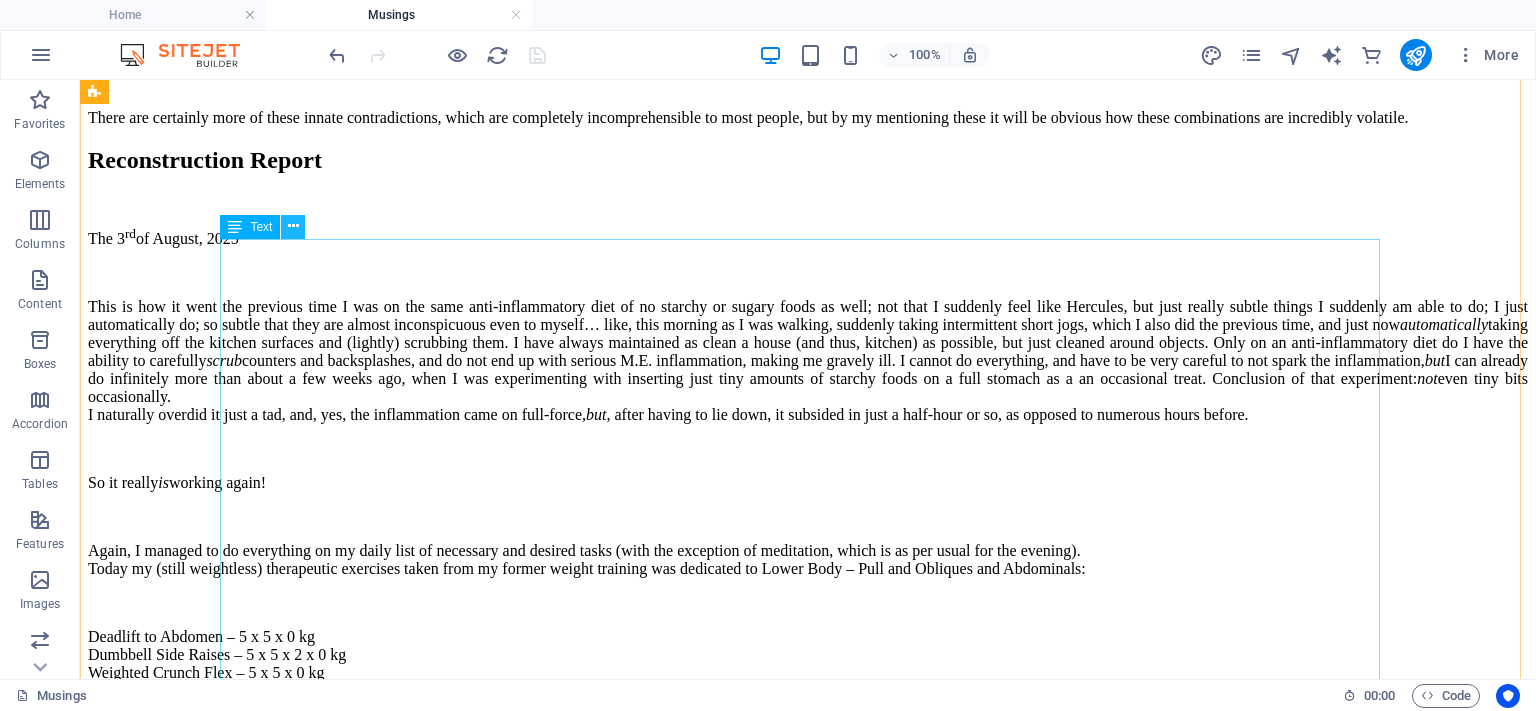 drag, startPoint x: 289, startPoint y: 227, endPoint x: 231, endPoint y: 115, distance: 126.12692 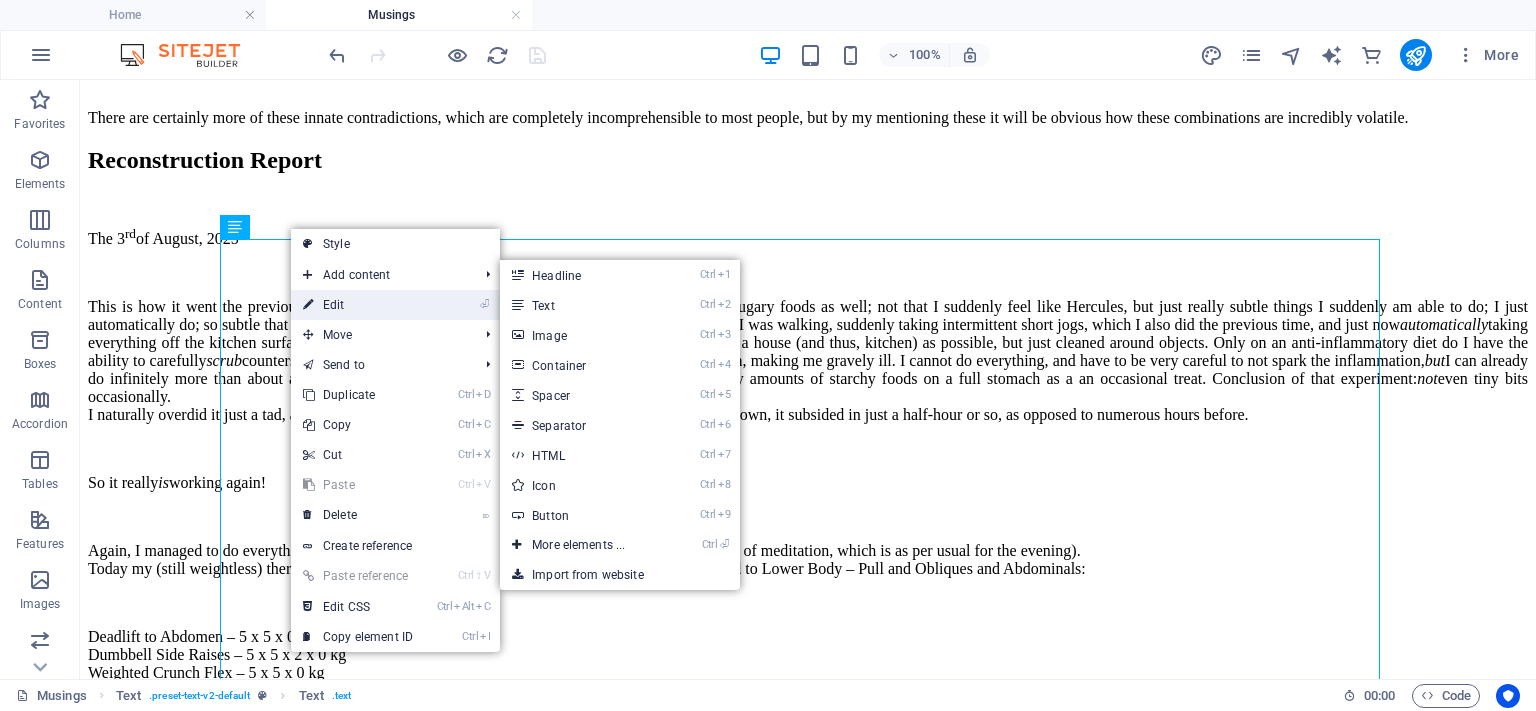 click on "⏎  Edit" at bounding box center (358, 305) 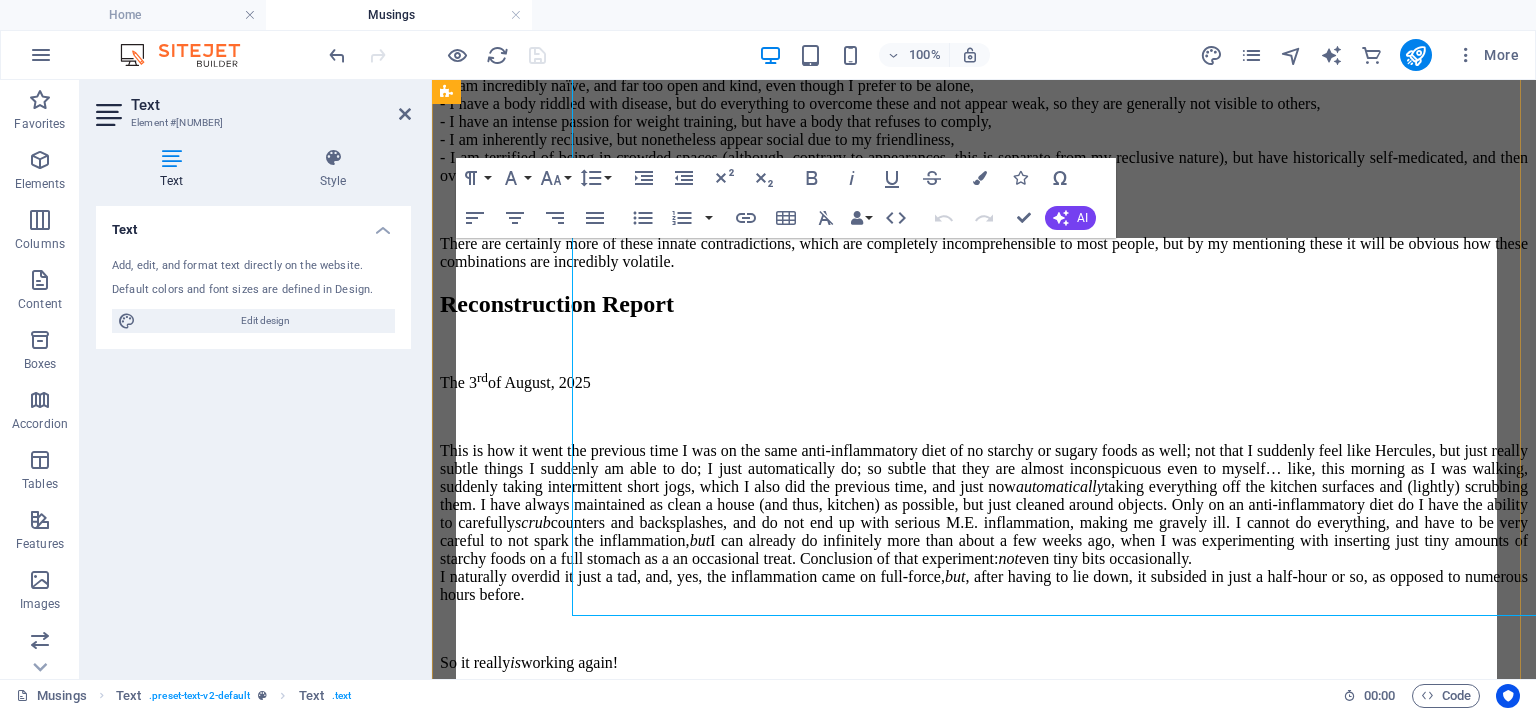 scroll, scrollTop: 1949, scrollLeft: 0, axis: vertical 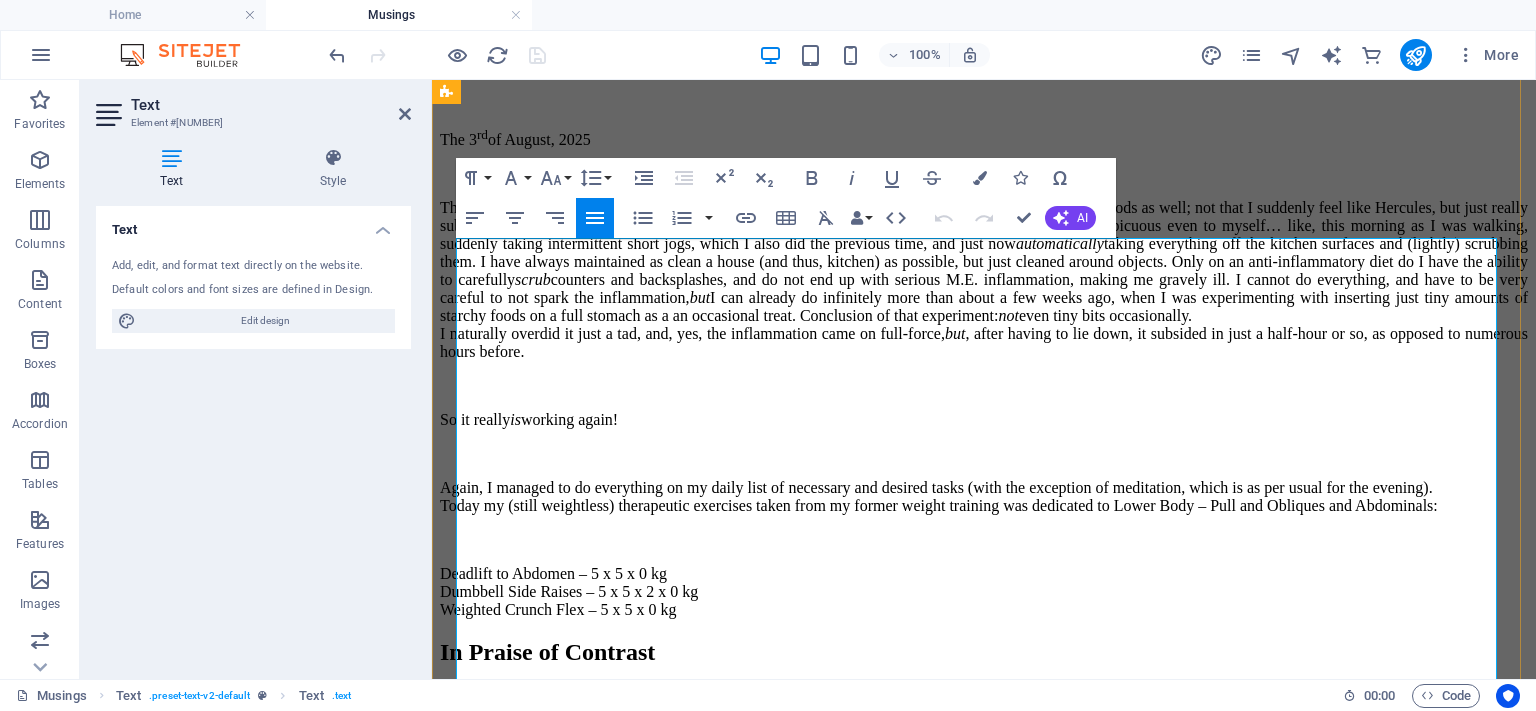 click on "This is how it went the previous time I was on the same anti-inflammatory diet of no starchy or sugary foods as well; not that I suddenly feel like Hercules, but just really subtle things I suddenly am able to do; I just automatically do; so subtle that they are almost inconspicuous even to myself… like, this morning as I was walking, suddenly taking intermittent short jogs, which I also did the previous time, and just now automatically taking everything off the kitchen surfaces and (lightly) scrubbing them. I have always maintained as clean a house (and thus, kitchen) as possible, but just cleaned around objects. Only on an anti-inflammatory diet do I have the ability to carefully scrub counters and backsplashes, and do not end up with serious M.E. inflammation, making me gravely ill. I cannot do everything, and have to be very careful to not spark the inflammation, but not even tiny bits occasionally. I naturally overdid it just a tad, and, yes, the inflammation came on full-force, but" at bounding box center [984, 280] 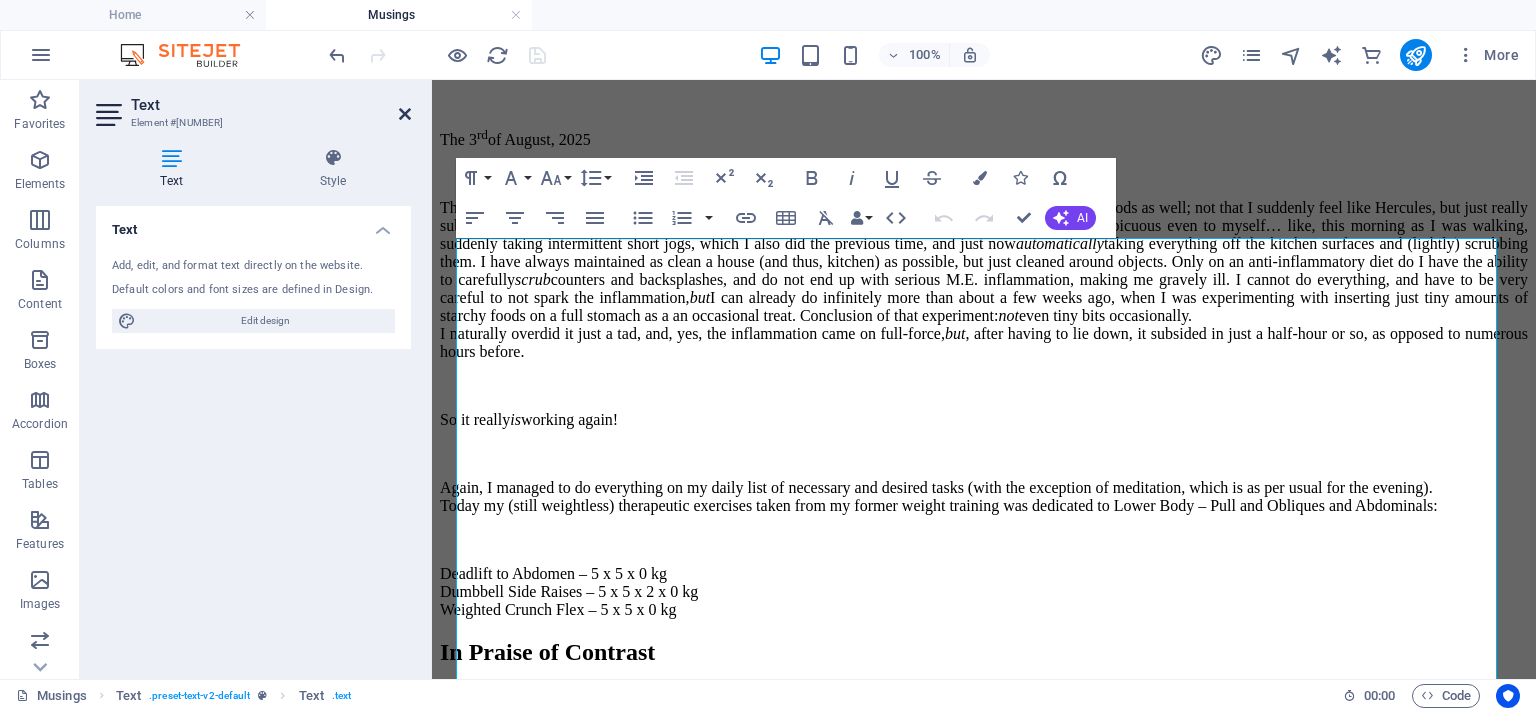 drag, startPoint x: 404, startPoint y: 111, endPoint x: 669, endPoint y: 311, distance: 332.0015 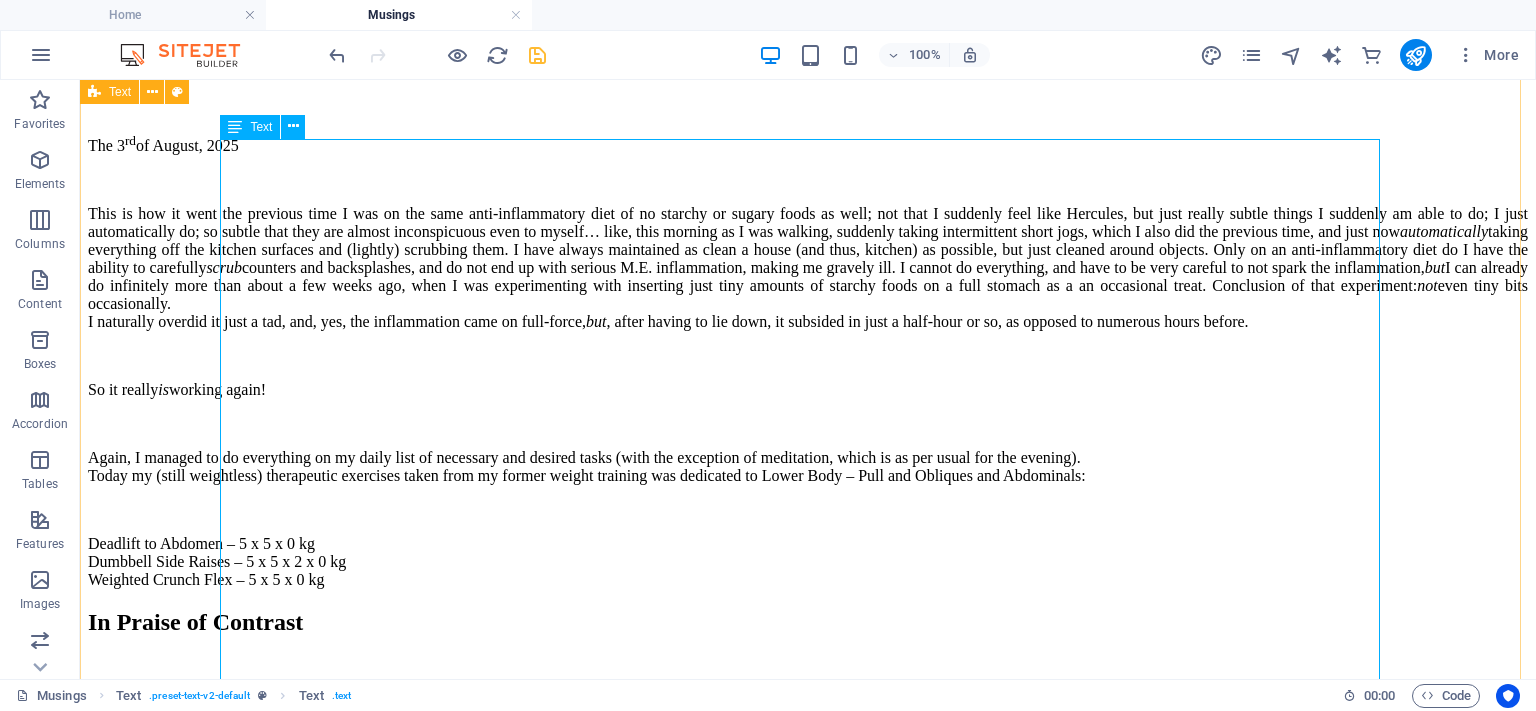 scroll, scrollTop: 1606, scrollLeft: 0, axis: vertical 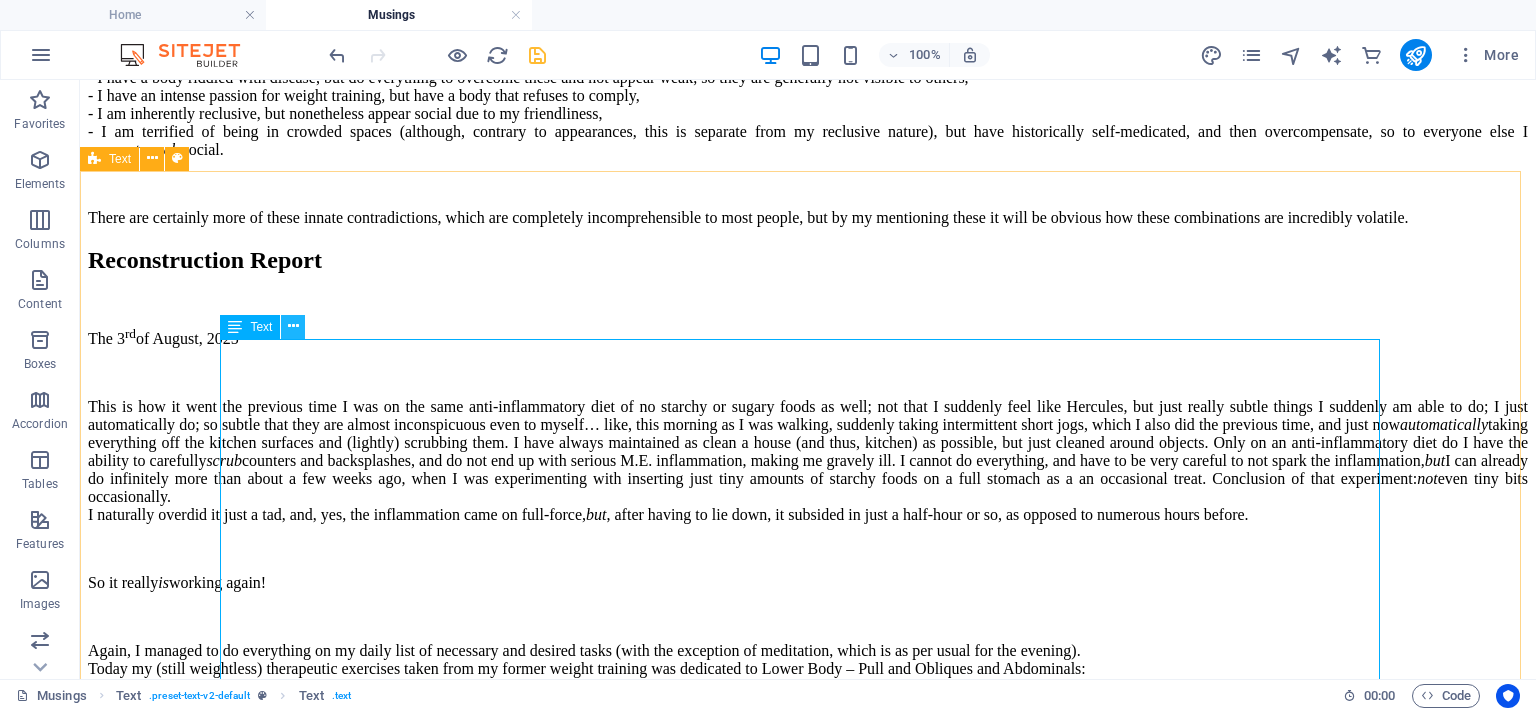 click at bounding box center (293, 326) 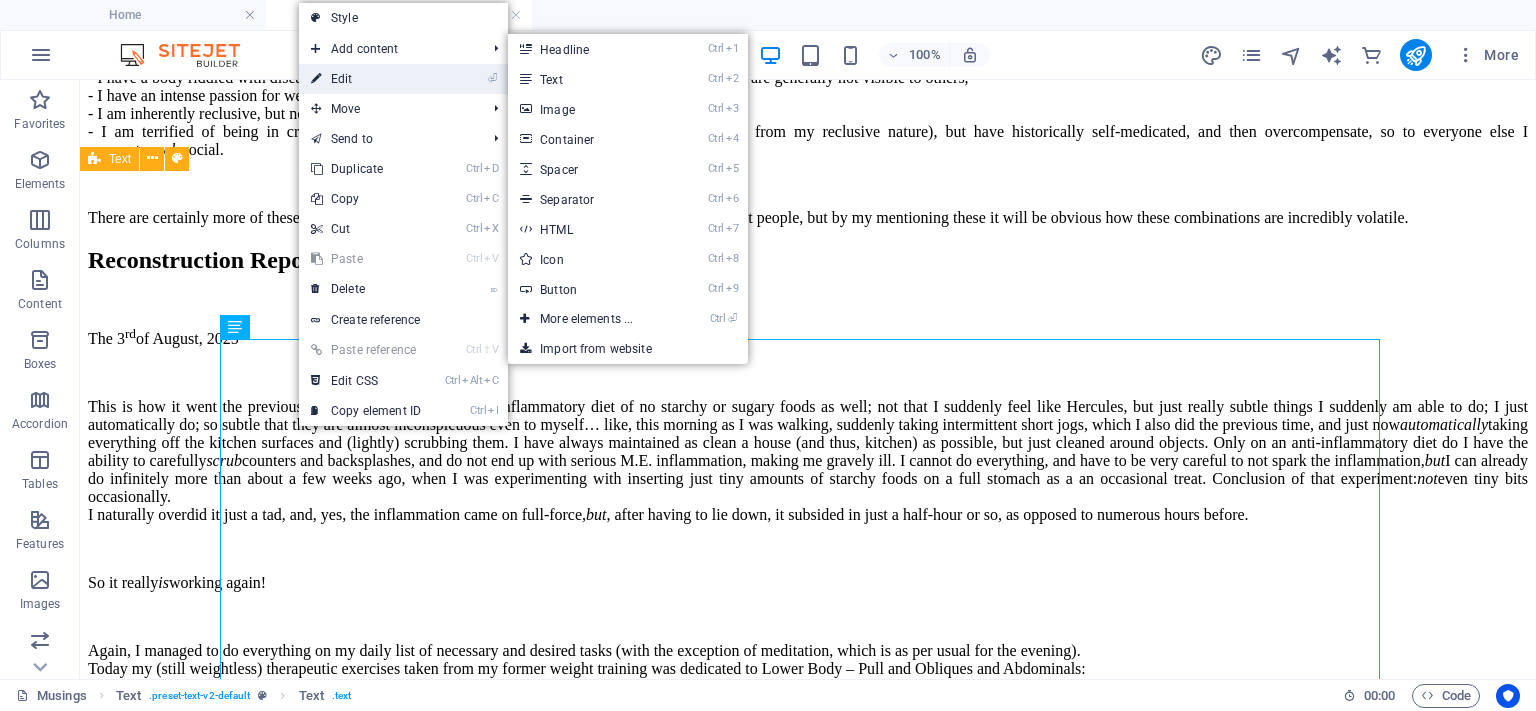 click on "⏎  Edit" at bounding box center (366, 79) 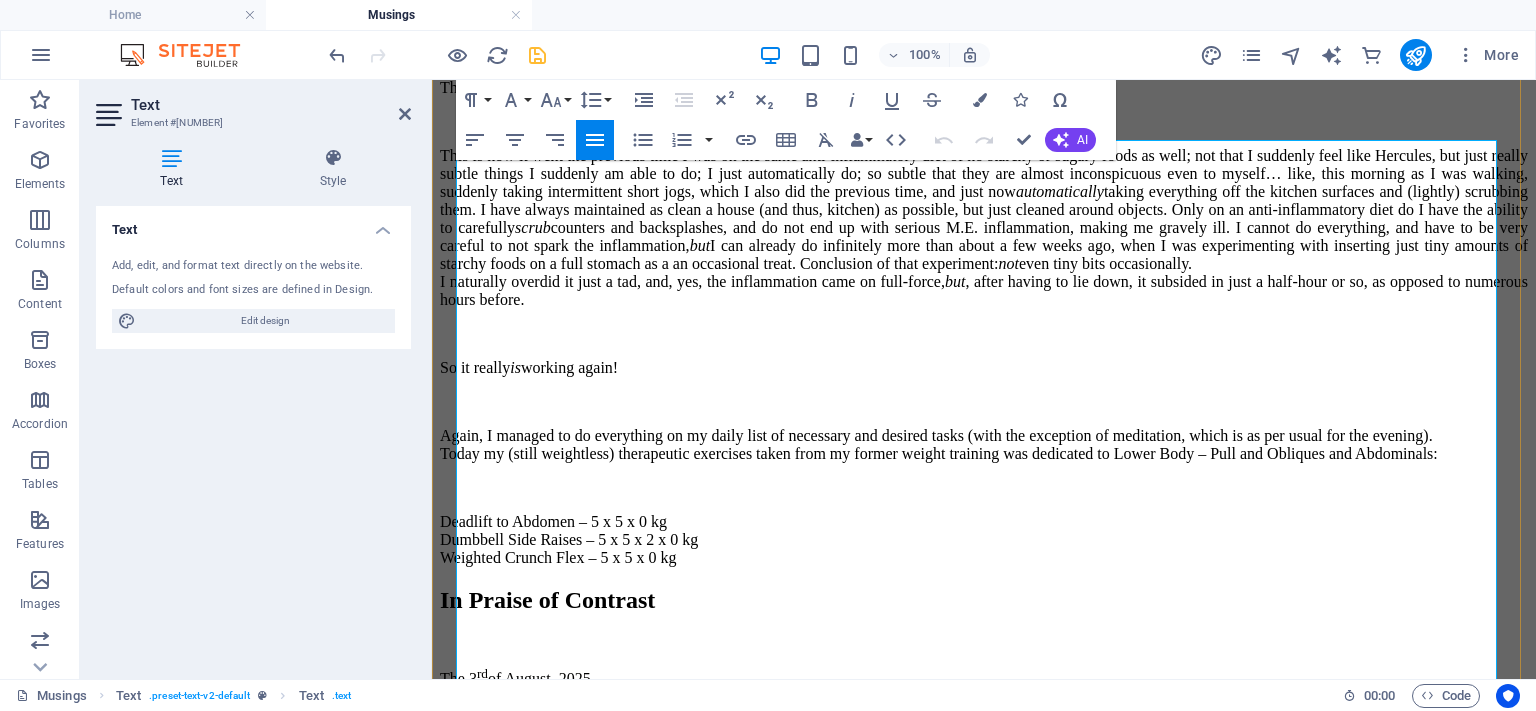 scroll, scrollTop: 2149, scrollLeft: 0, axis: vertical 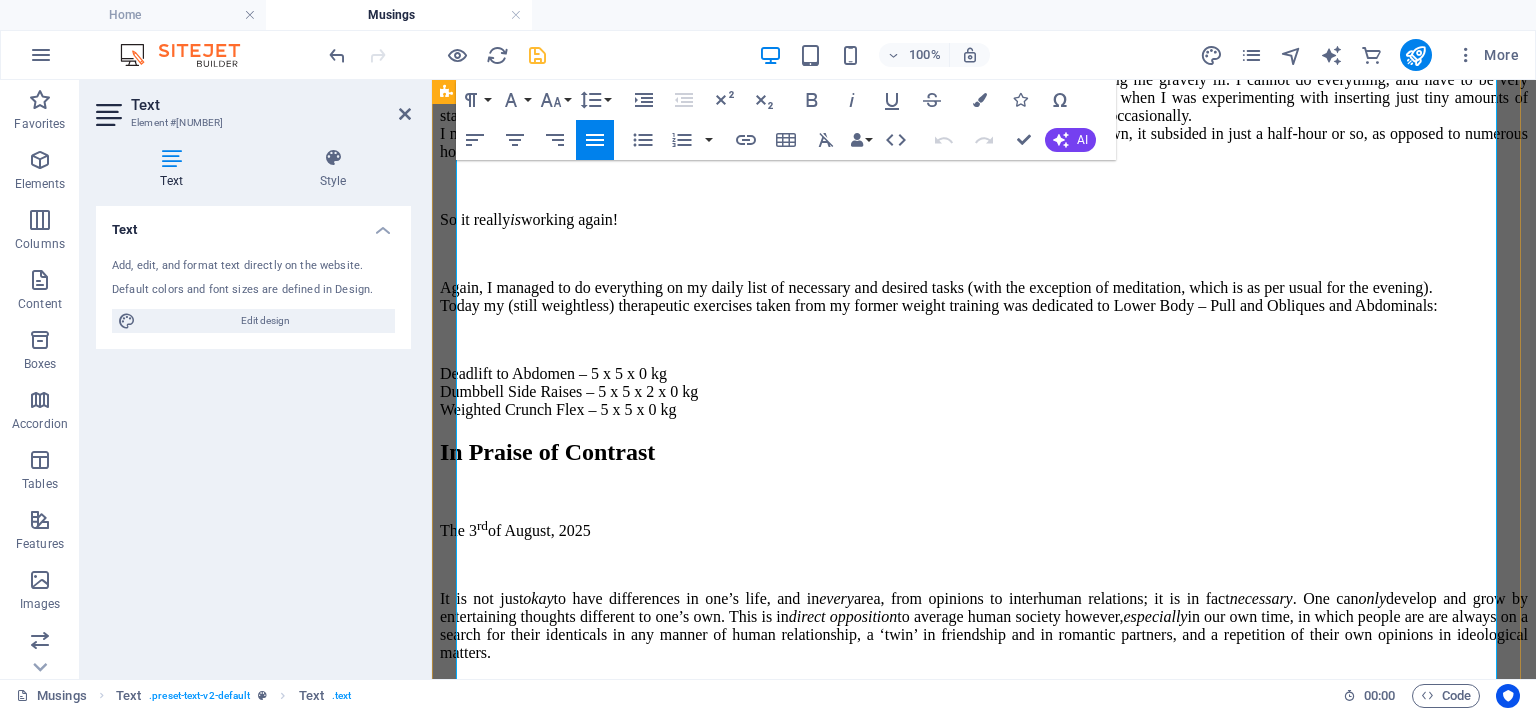 click on "Again, I managed to do everything on my daily list of necessary and desired tasks (with the exception of meditation, which is as per usual for the evening). Today my (still weightless) therapeutic exercises taken from my former weight training was dedicated to Lower Body – Pull and Obliques and Abdominals:" at bounding box center [984, 297] 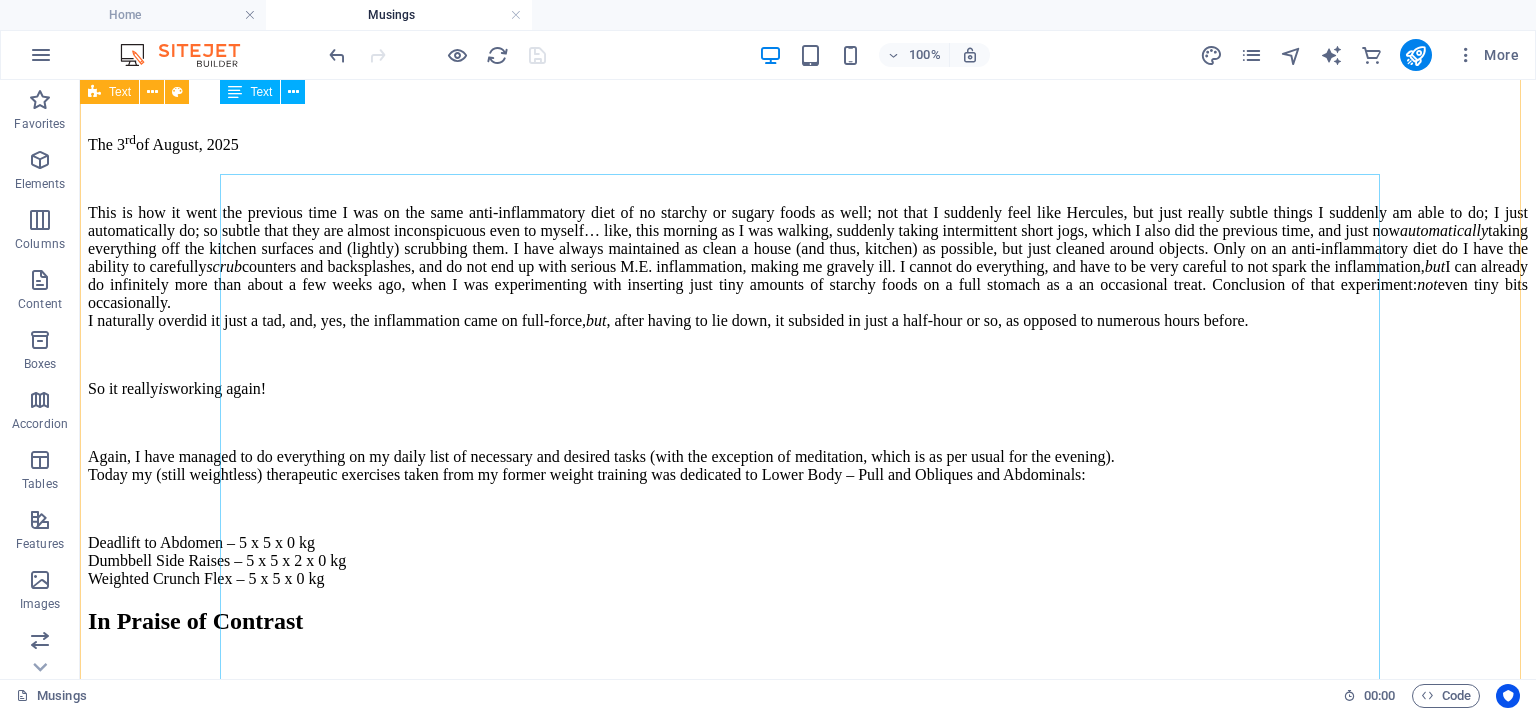 scroll, scrollTop: 1706, scrollLeft: 0, axis: vertical 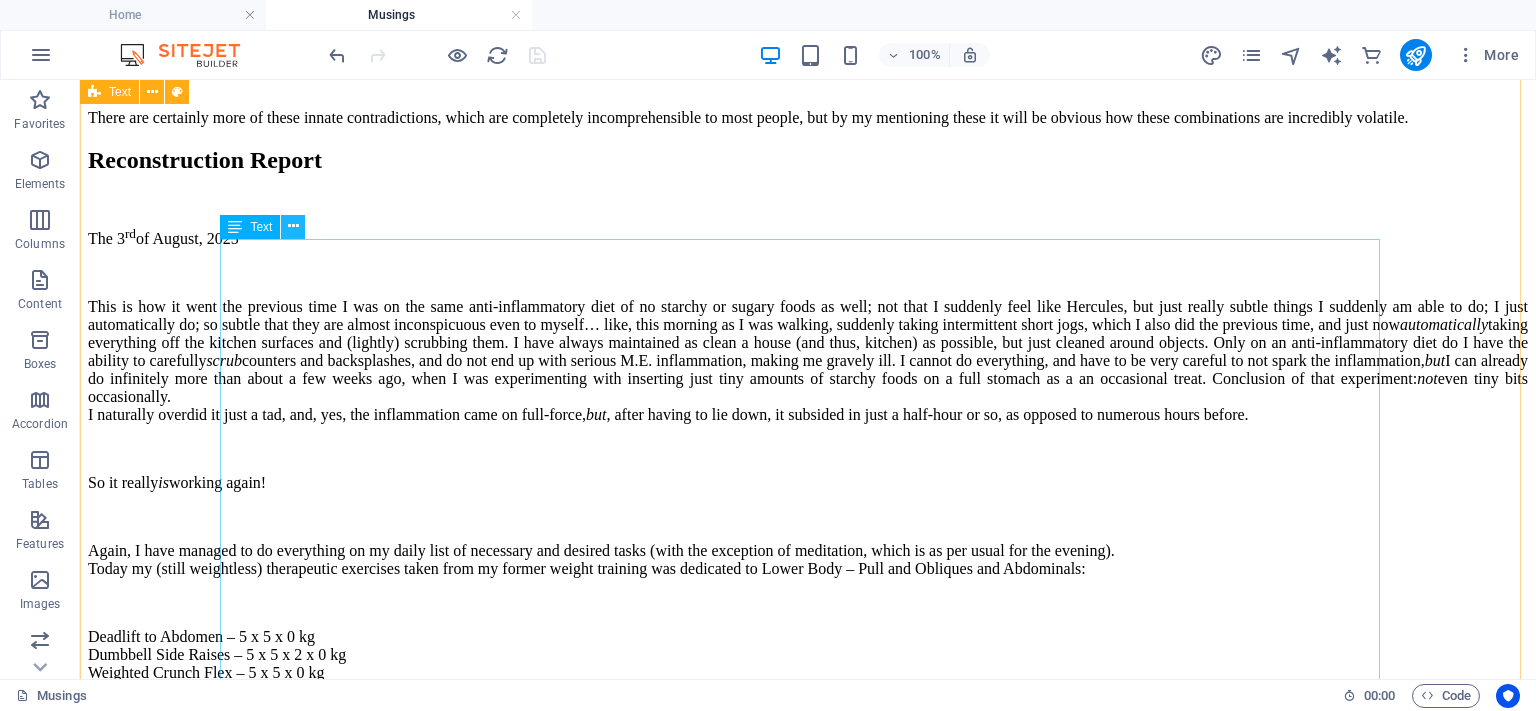 click at bounding box center (293, 226) 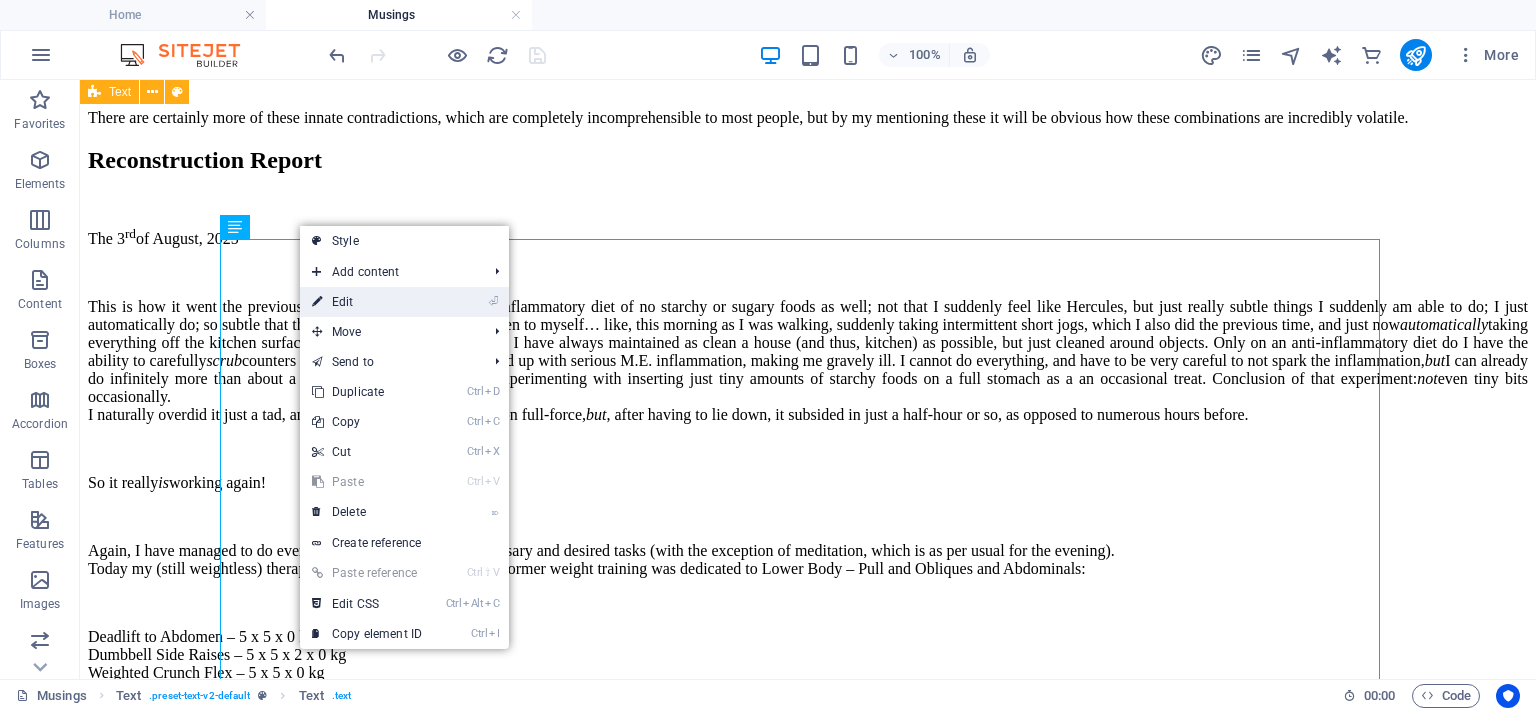 click on "⏎  Edit" at bounding box center (367, 302) 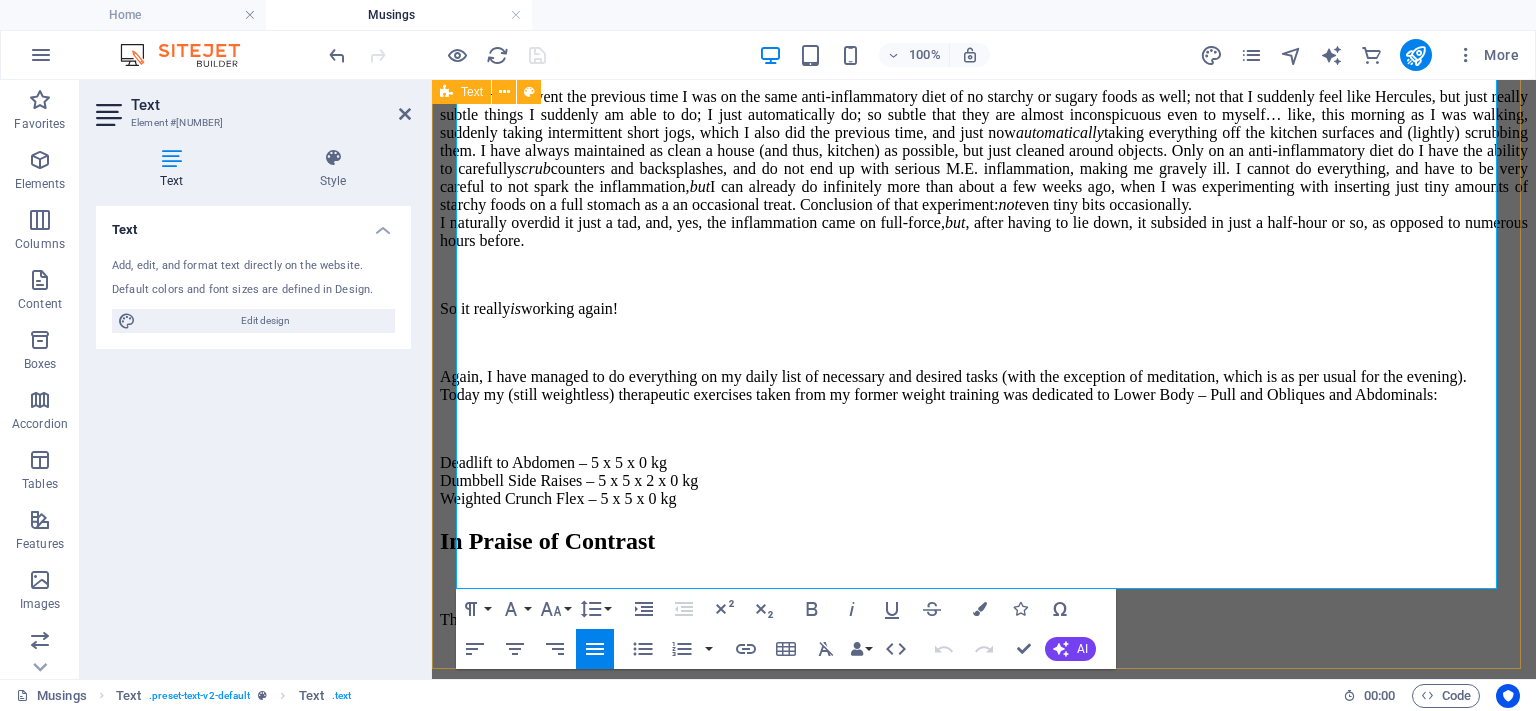 scroll, scrollTop: 2249, scrollLeft: 0, axis: vertical 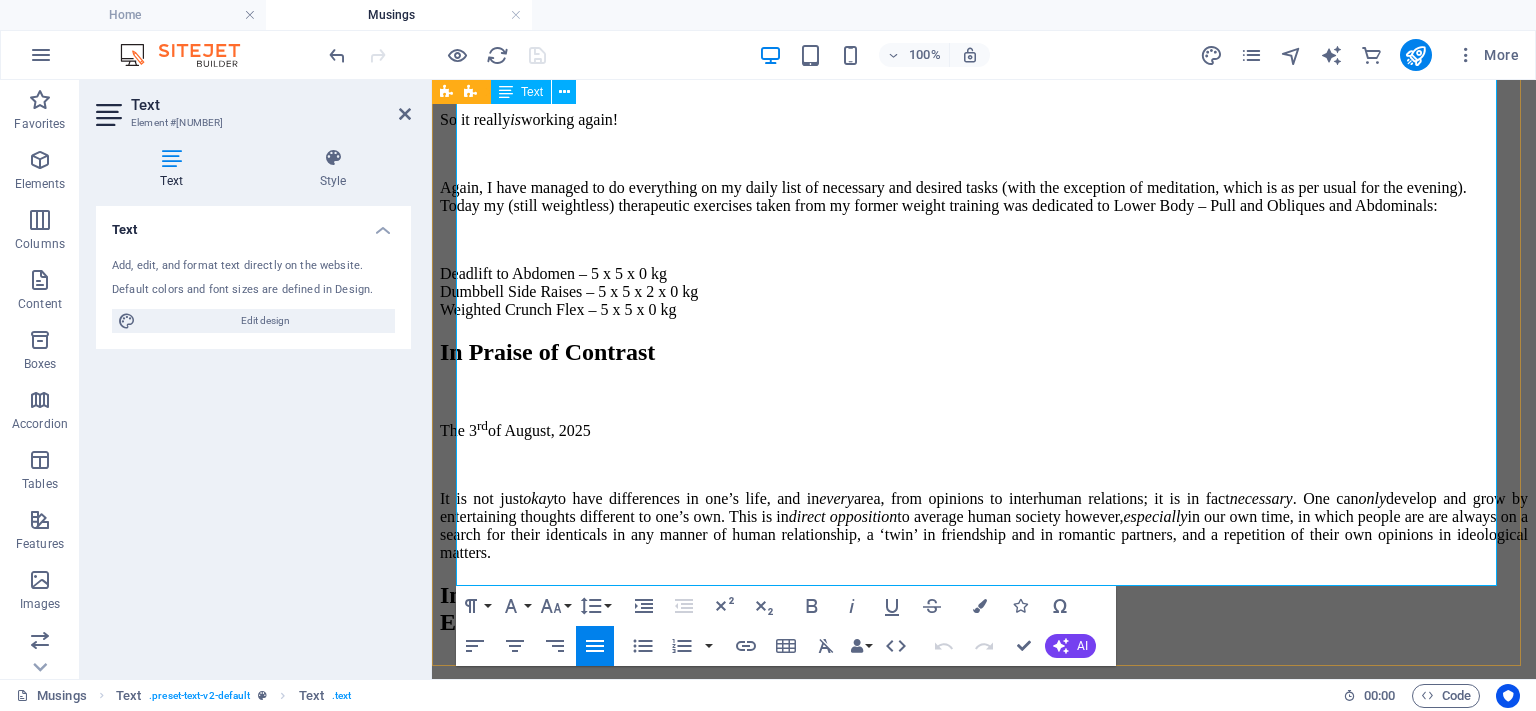 click on "Again, I have managed to do everything on my daily list of necessary and desired tasks (with the exception of meditation, which is as per usual for the evening). Today my (still weightless) therapeutic exercises taken from my former weight training was dedicated to Lower Body – Pull and Obliques and Abdominals:" at bounding box center (984, 197) 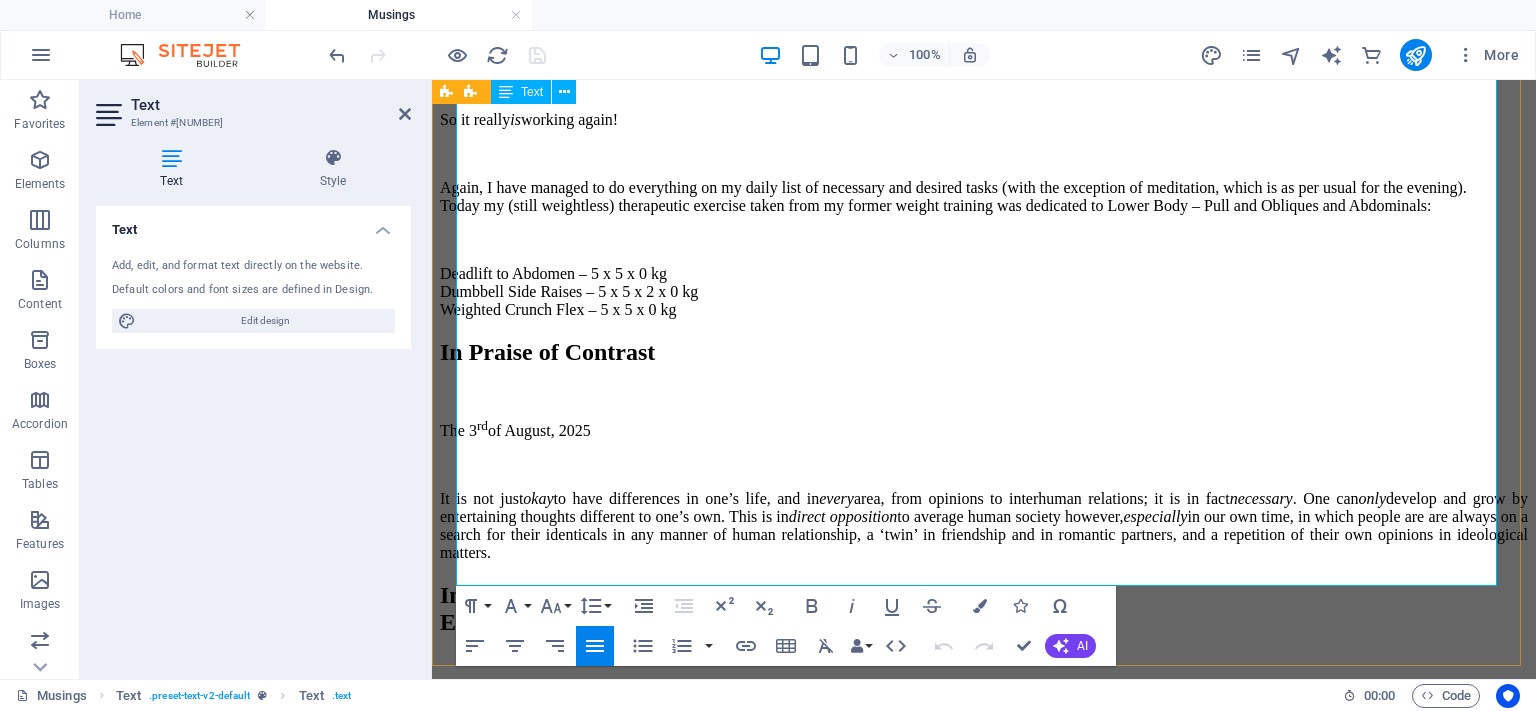 type 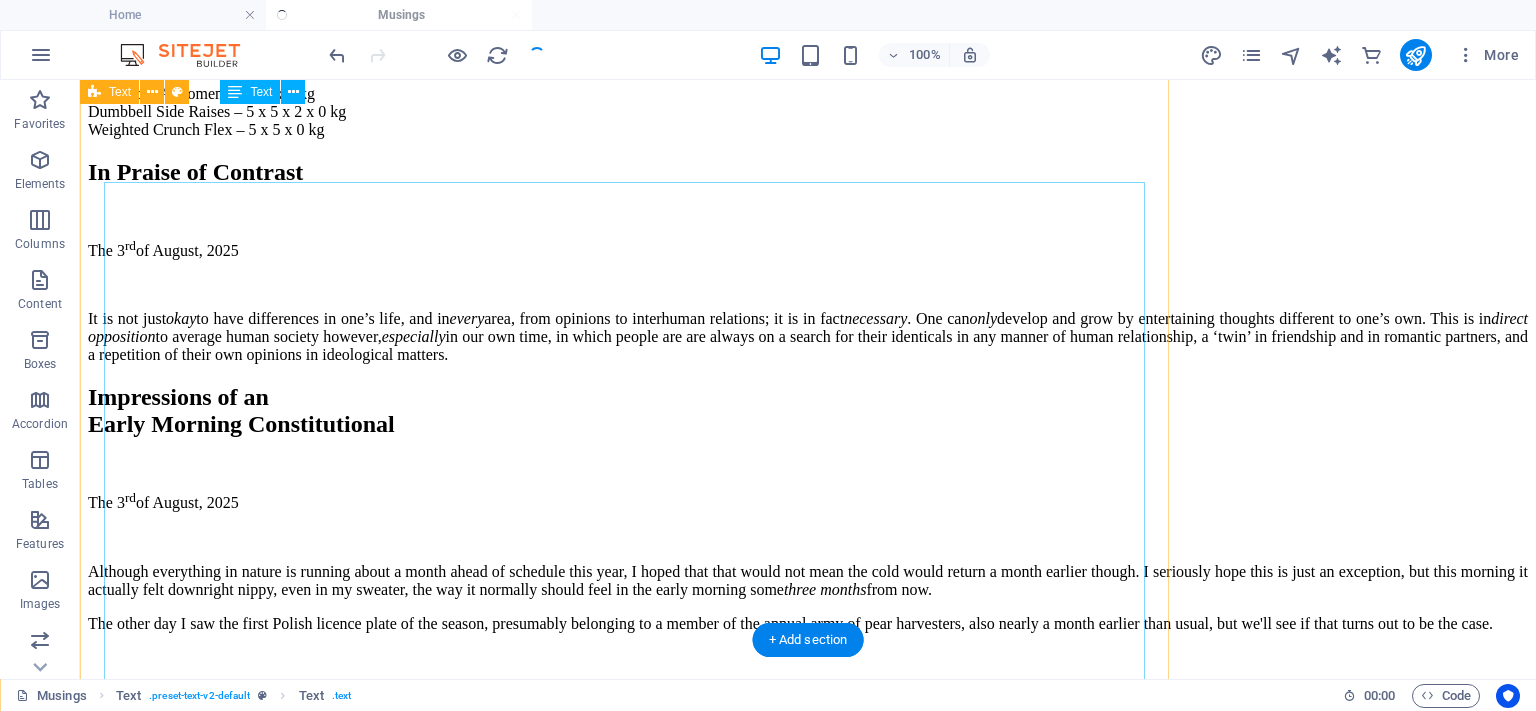scroll, scrollTop: 2006, scrollLeft: 0, axis: vertical 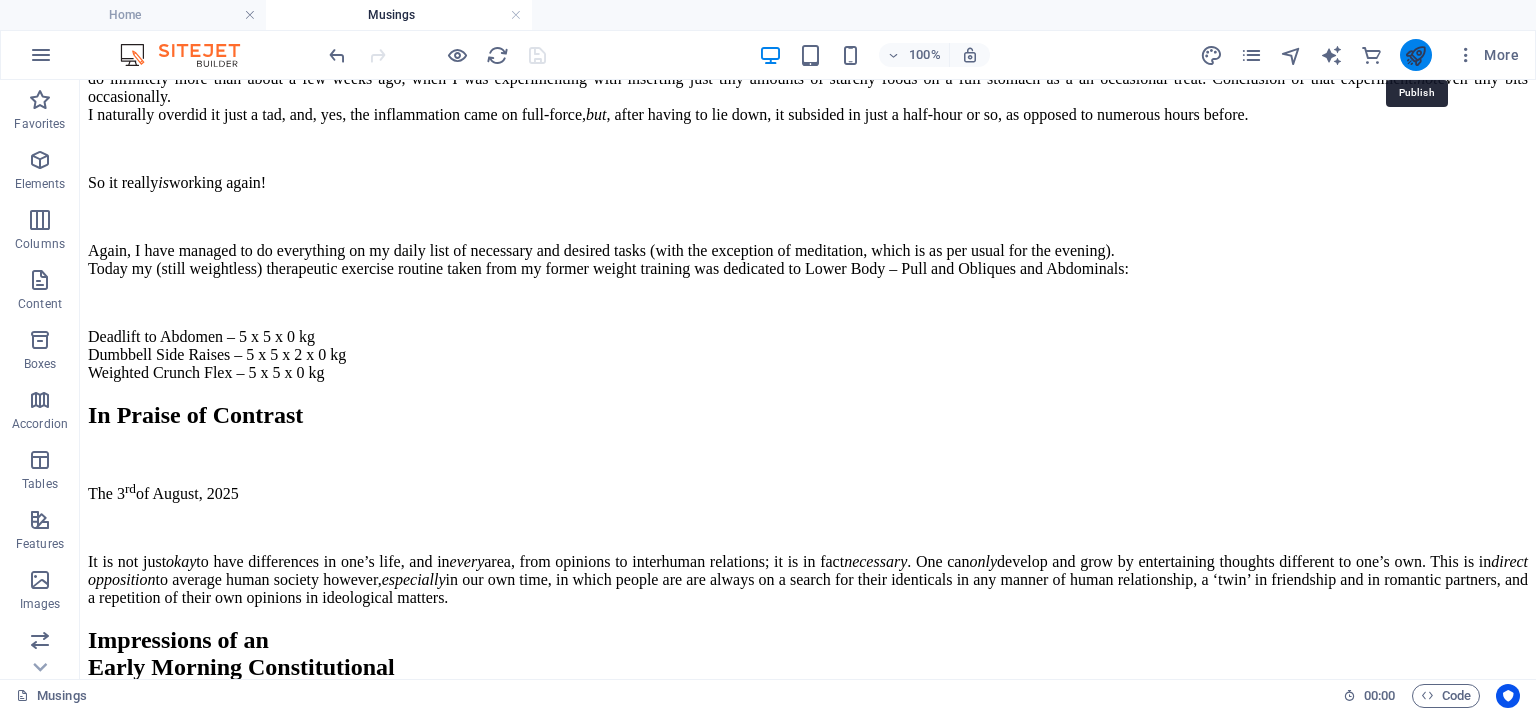 click at bounding box center [1415, 55] 